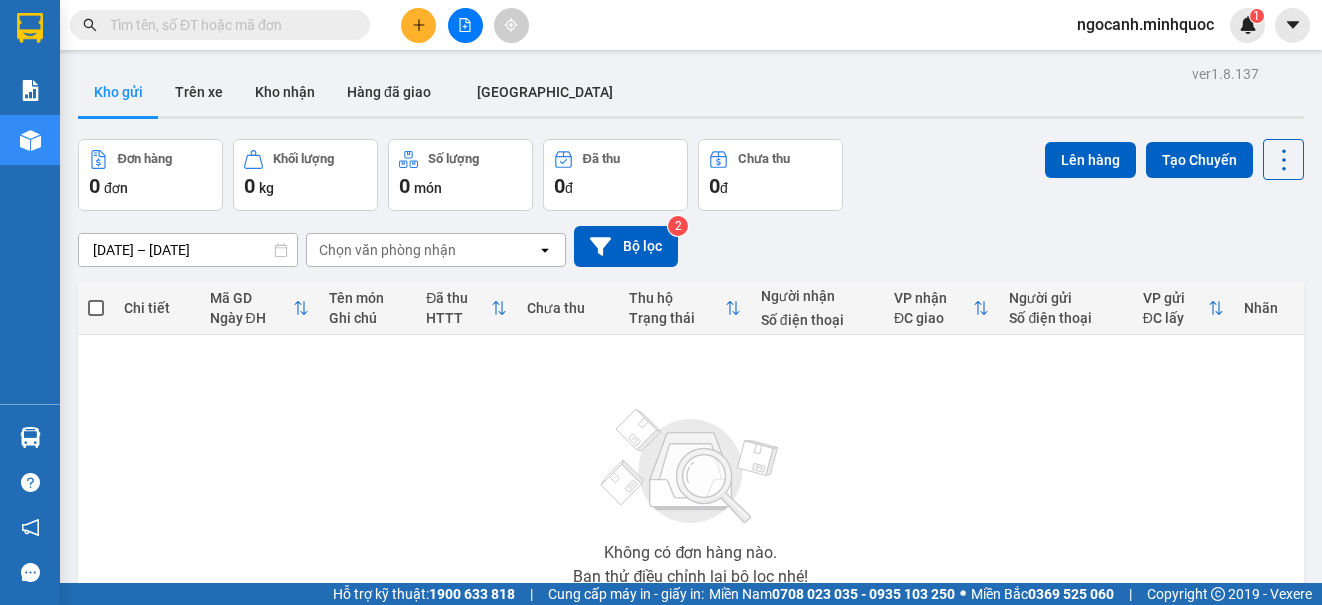 scroll, scrollTop: 0, scrollLeft: 0, axis: both 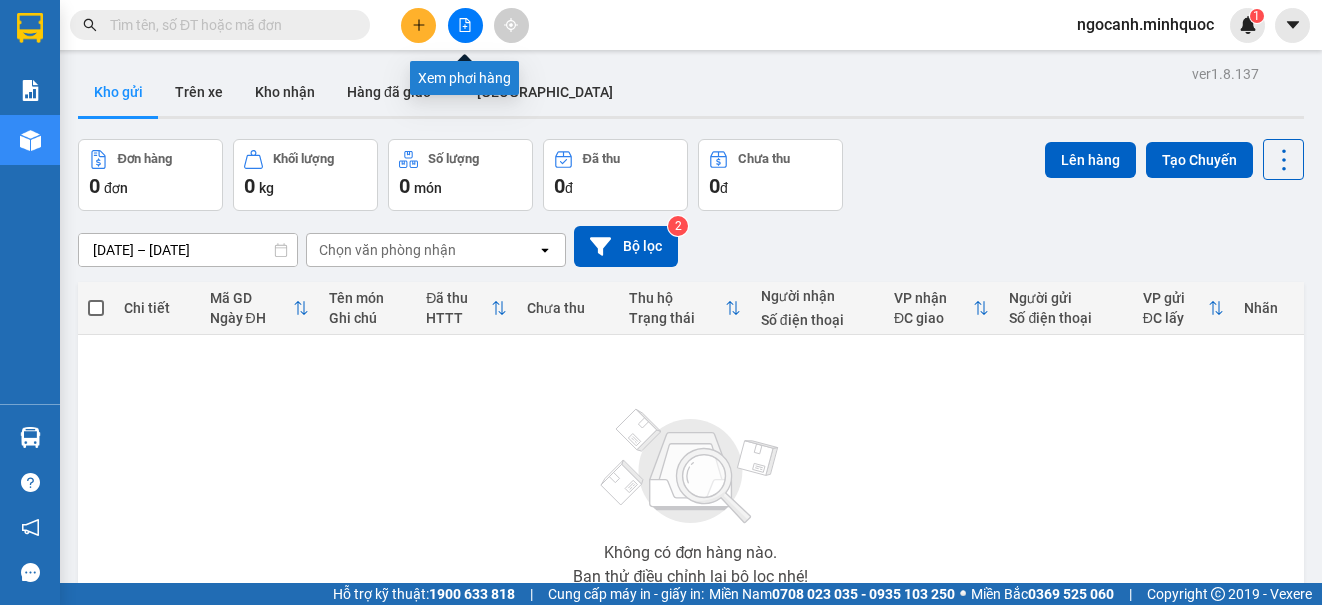 click 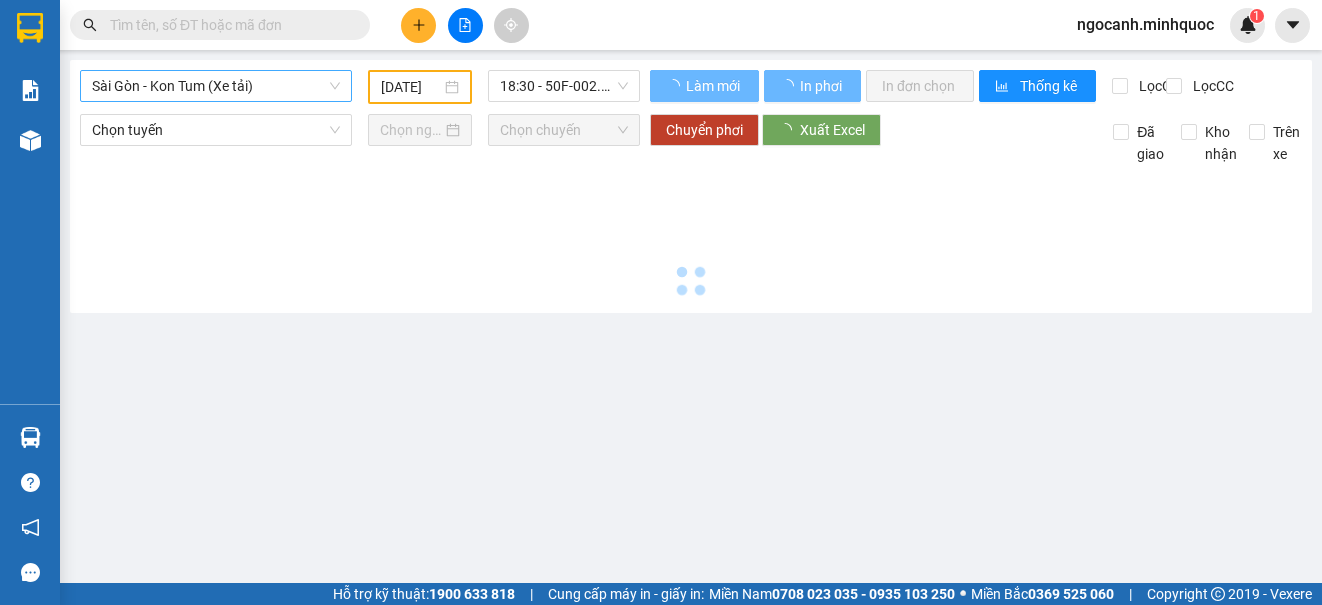 type on "[DATE]" 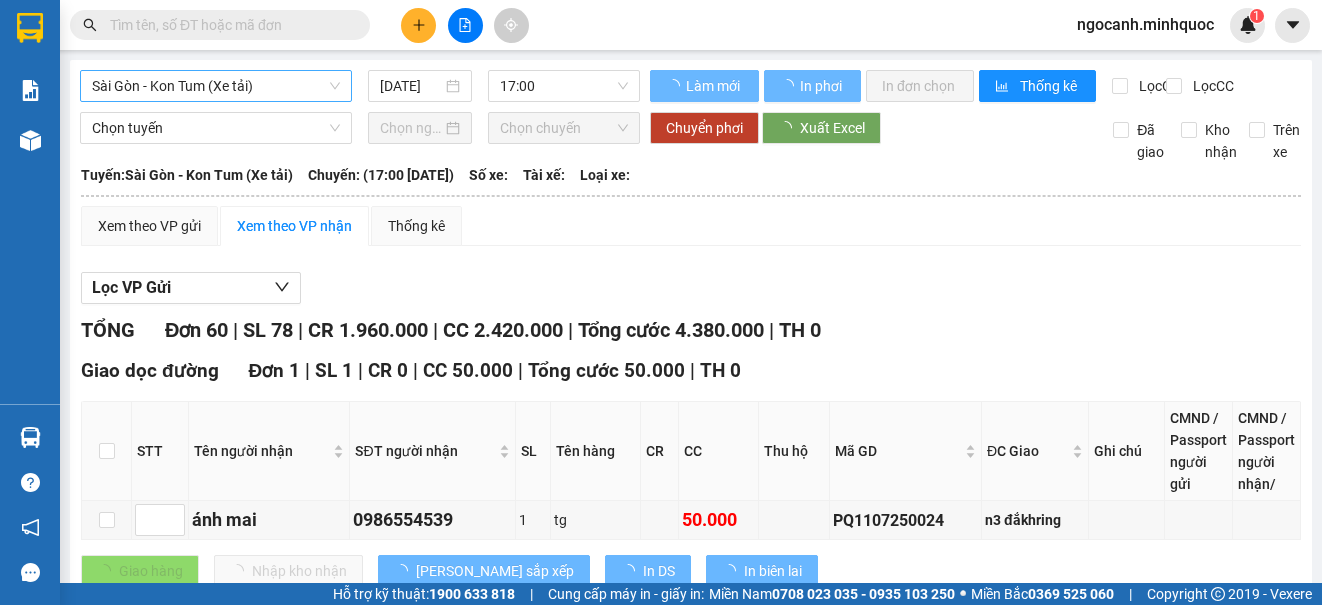click on "Sài Gòn - Kon Tum (Xe tải)" at bounding box center (216, 86) 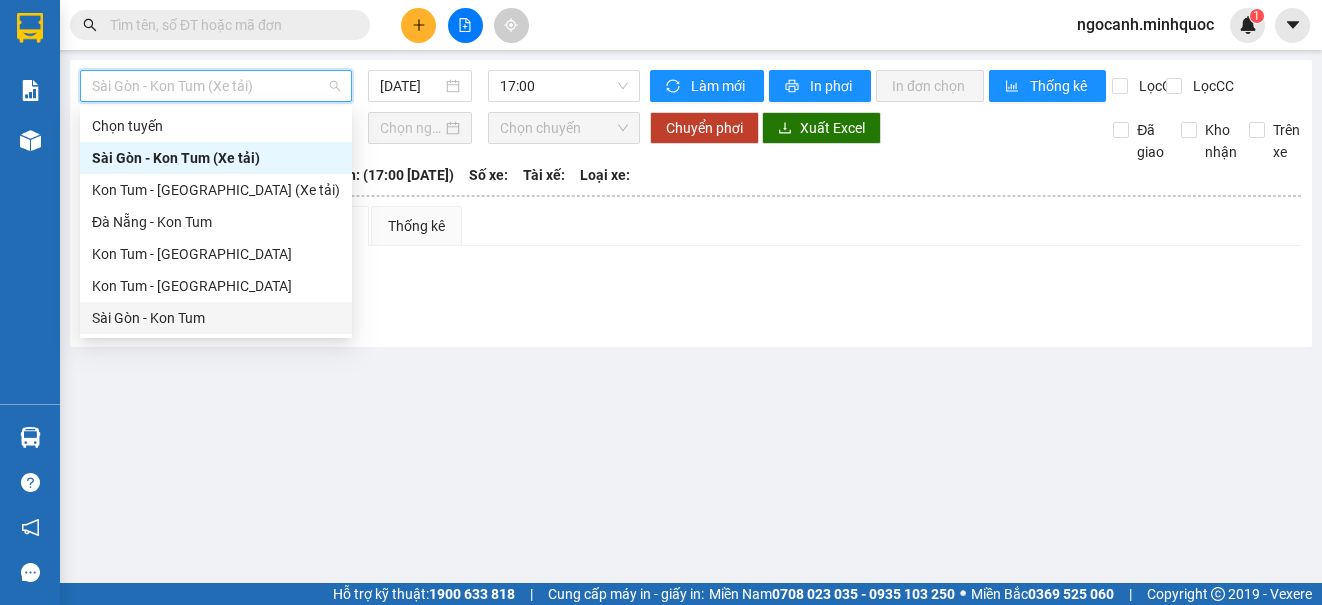 click on "Sài Gòn - Kon Tum" at bounding box center (216, 318) 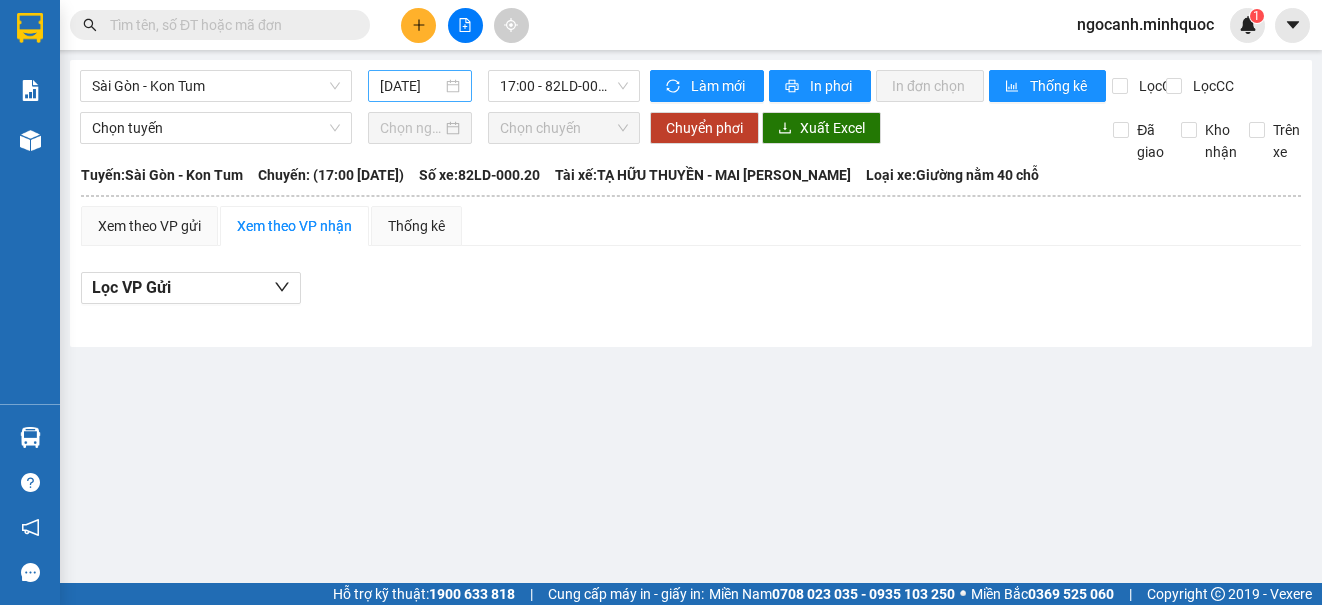 click on "[DATE]" at bounding box center [420, 86] 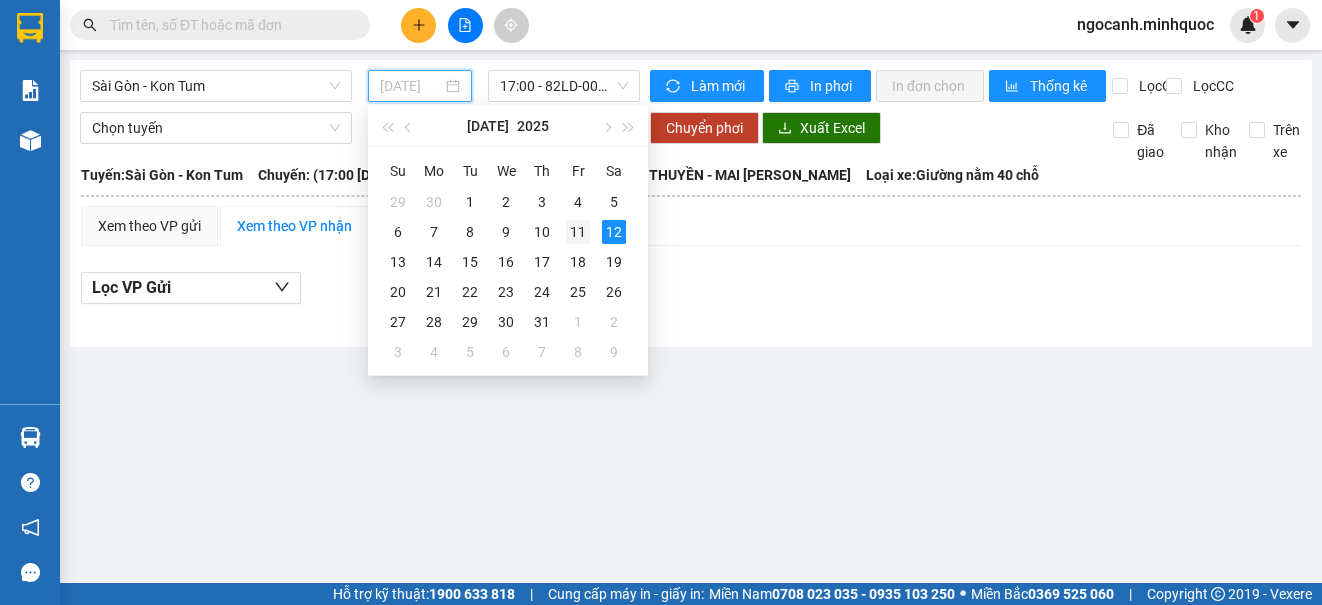 click on "11" at bounding box center (578, 232) 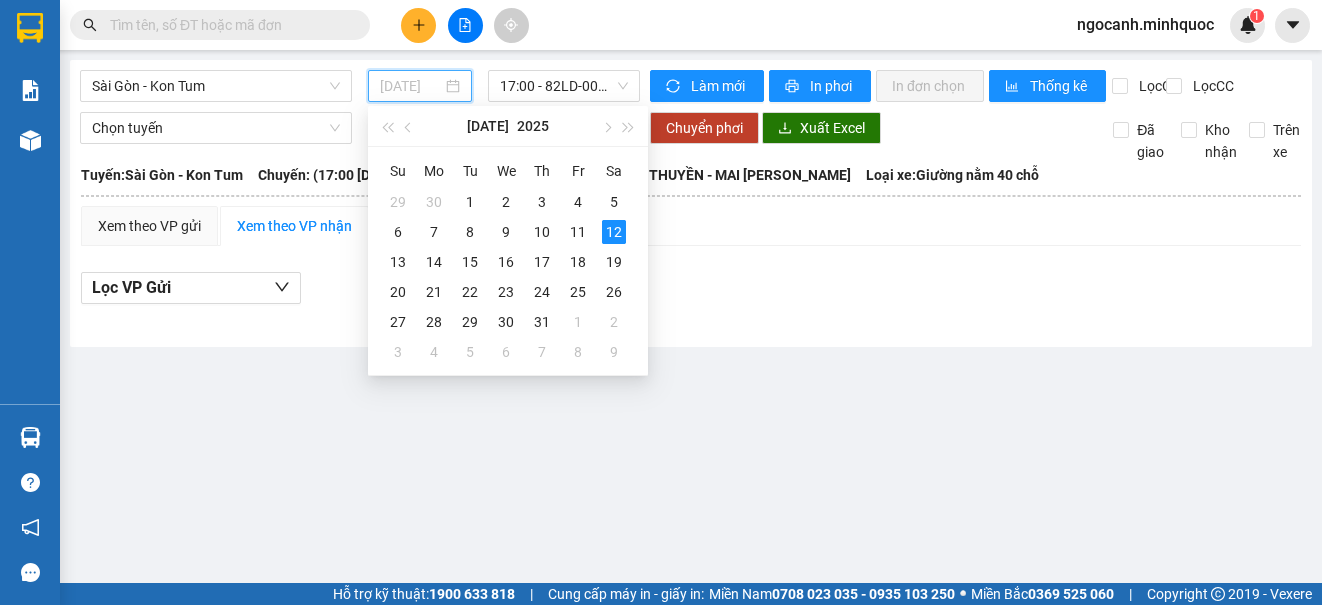 type on "[DATE]" 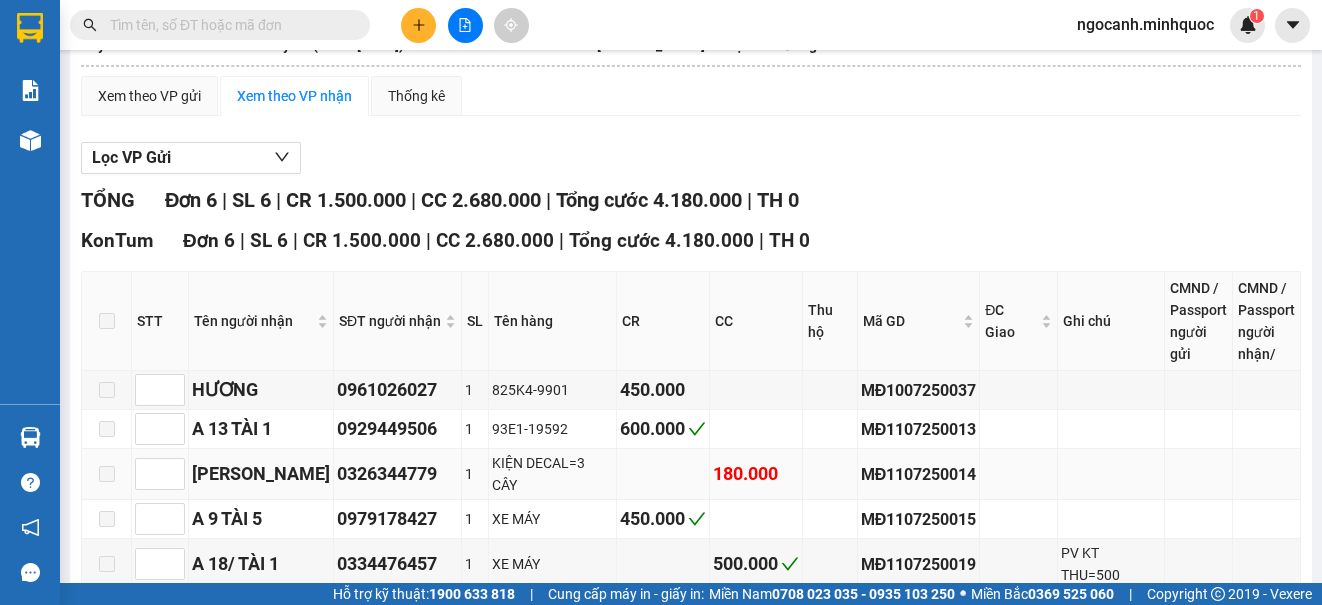 scroll, scrollTop: 0, scrollLeft: 0, axis: both 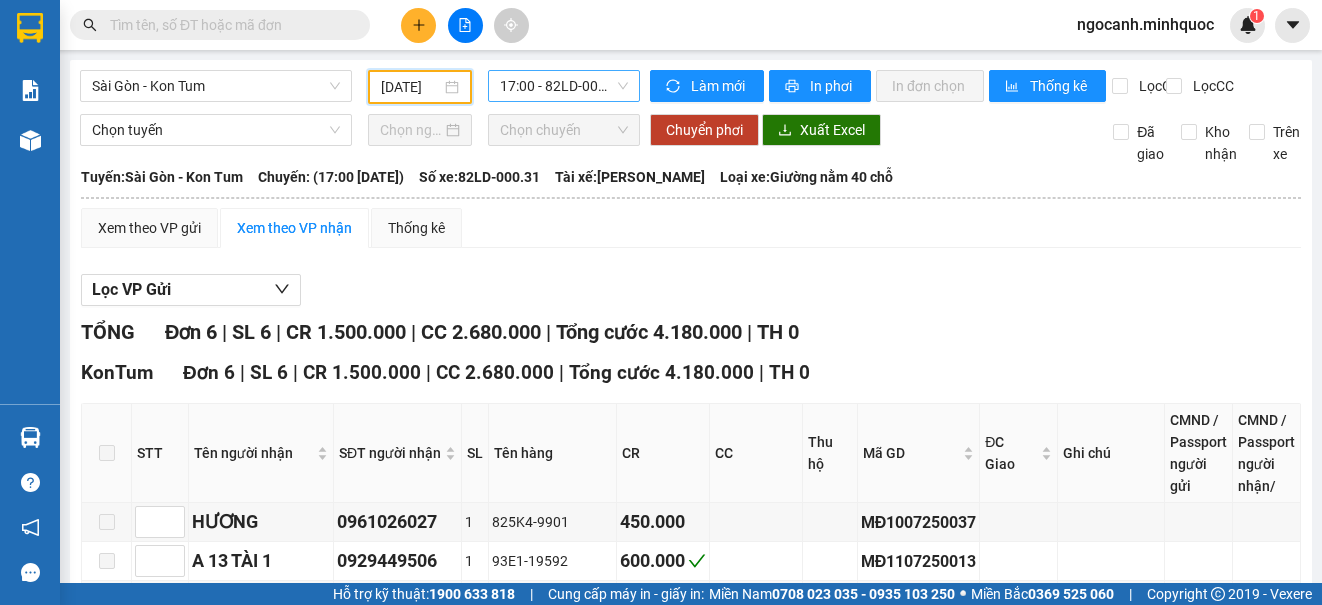 click on "17:00     - 82LD-000.31" at bounding box center (564, 86) 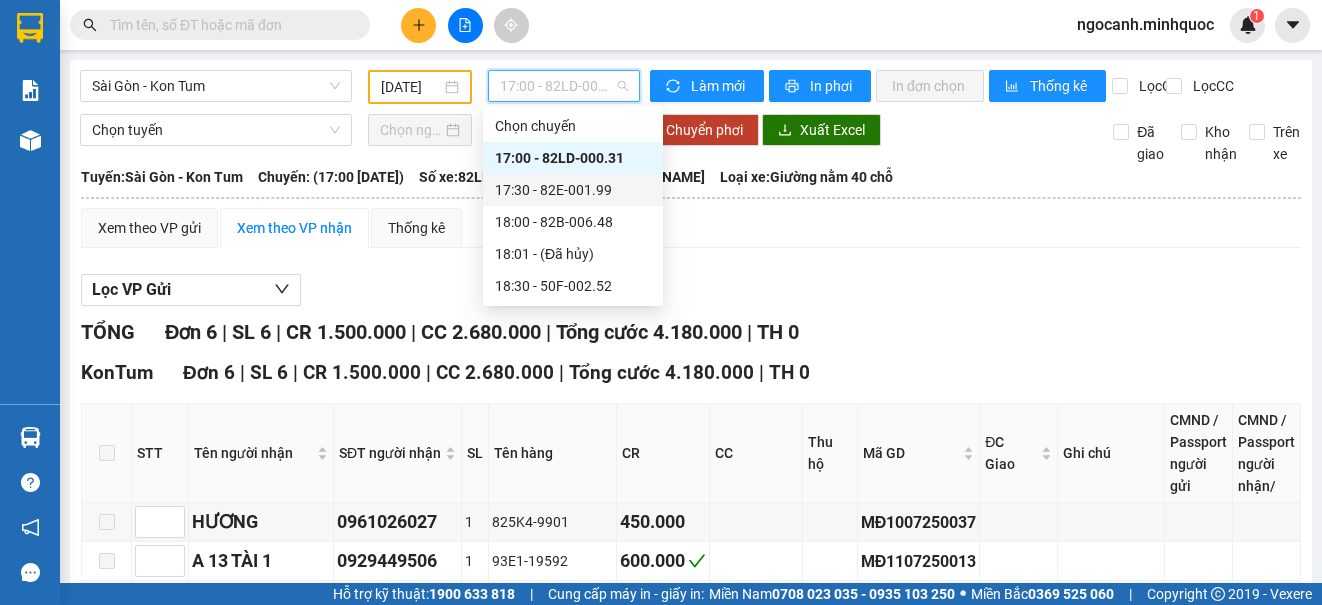 click on "17:30     - 82E-001.99" at bounding box center [573, 190] 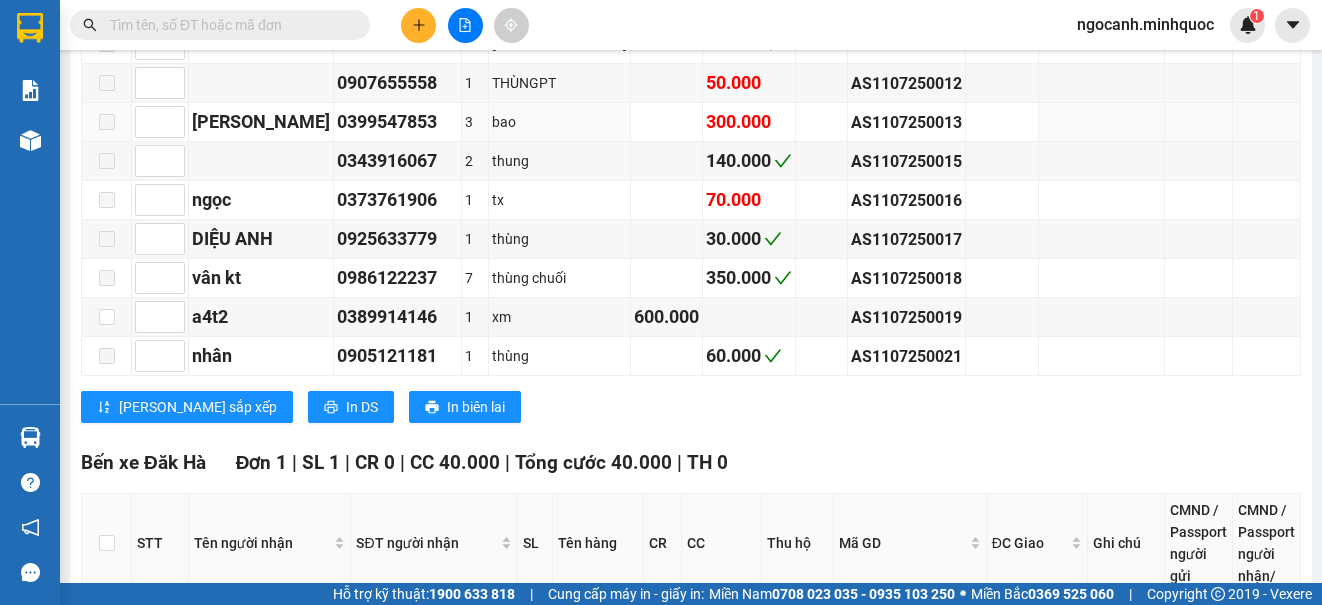 scroll, scrollTop: 1400, scrollLeft: 0, axis: vertical 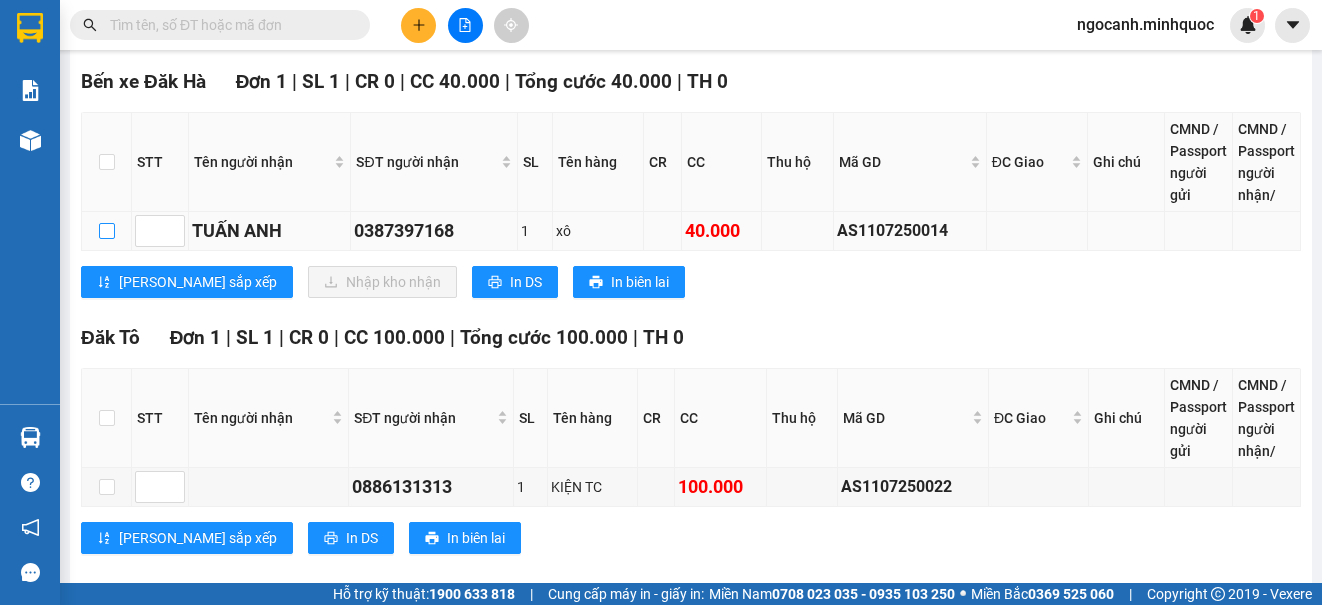 click at bounding box center [107, 231] 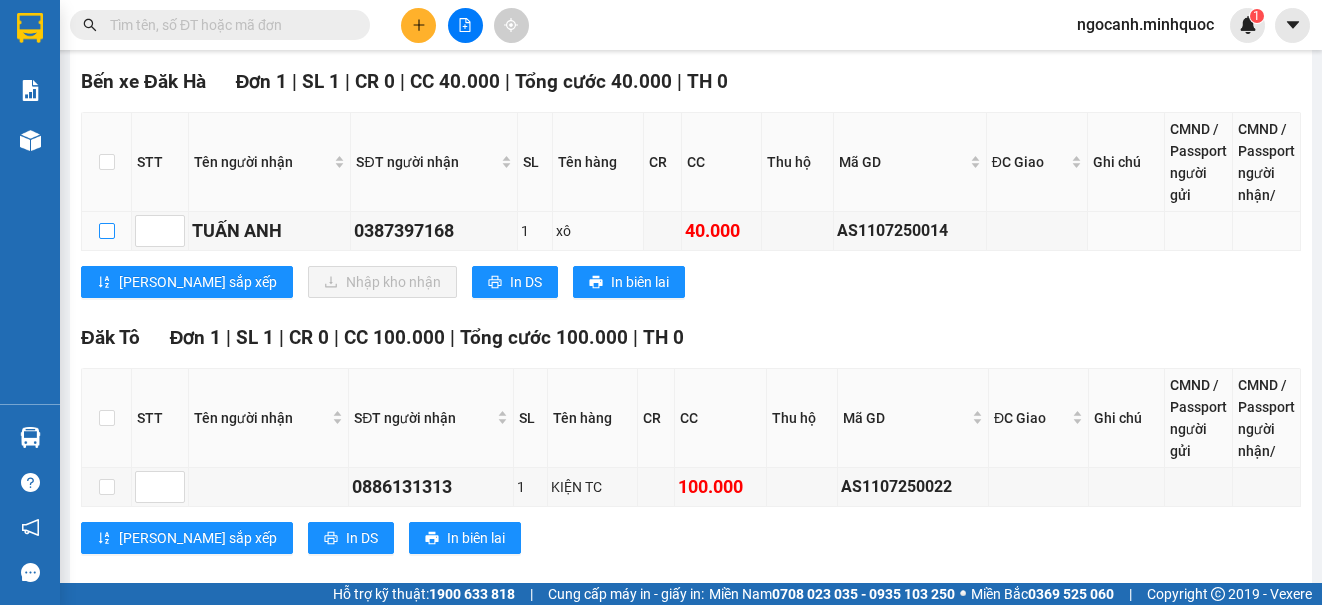 checkbox on "true" 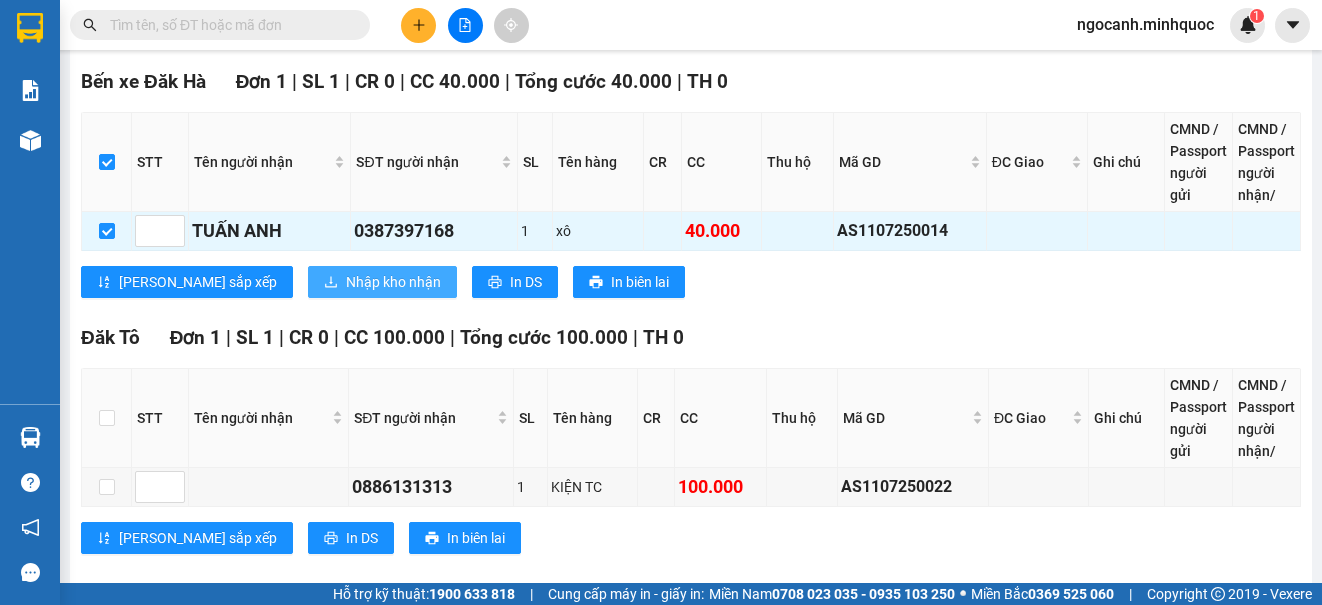 click on "Nhập kho nhận" at bounding box center [393, 282] 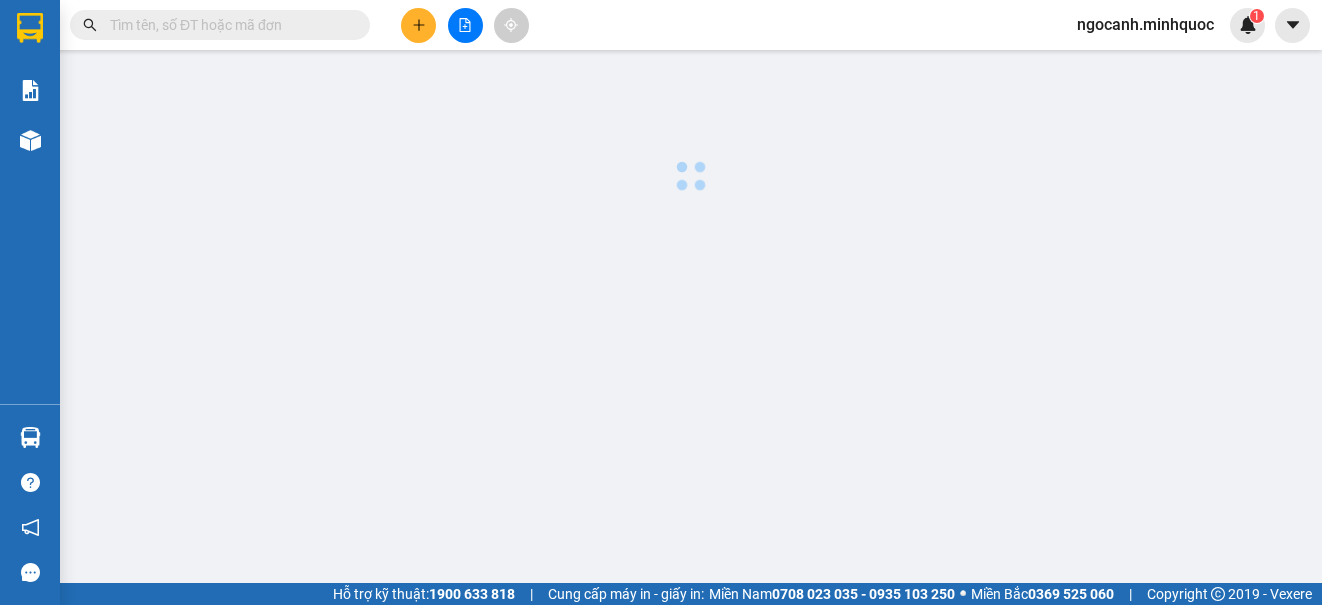 scroll, scrollTop: 0, scrollLeft: 0, axis: both 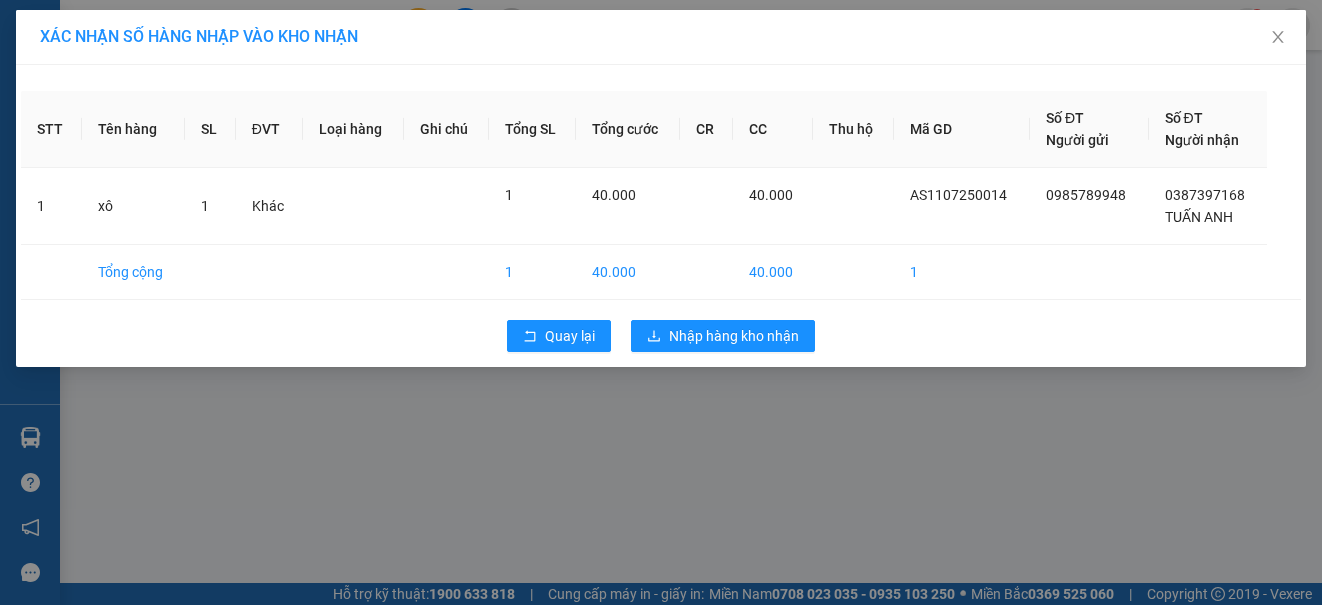click on "STT Tên hàng SL ĐVT Loại hàng Ghi chú Tổng SL Tổng cước CR CC Thu hộ Mã GD Số ĐT Người gửi Số ĐT Người nhận 1 xô 1 Khác 1 40.000 40.000 AS1107250014 0985789948 0387397168 TUẤN ANH Tổng cộng 1 40.000 40.000 1 Quay lại Nhập hàng kho nhận" at bounding box center [661, 216] 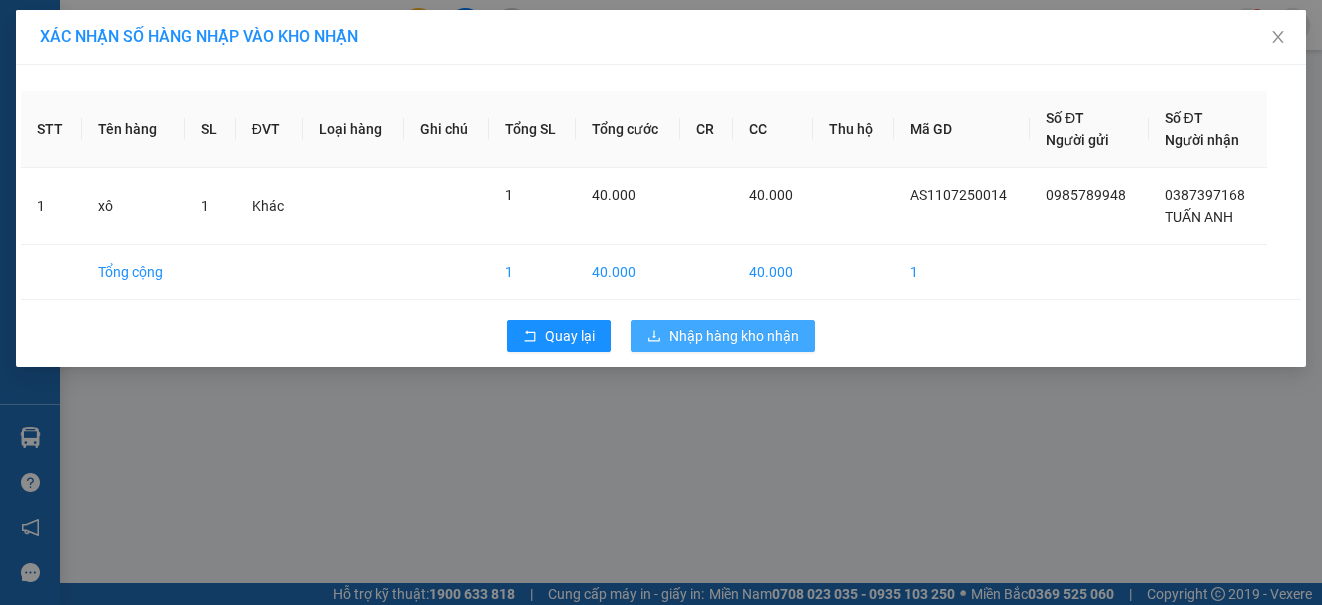 drag, startPoint x: 700, startPoint y: 315, endPoint x: 693, endPoint y: 335, distance: 21.189621 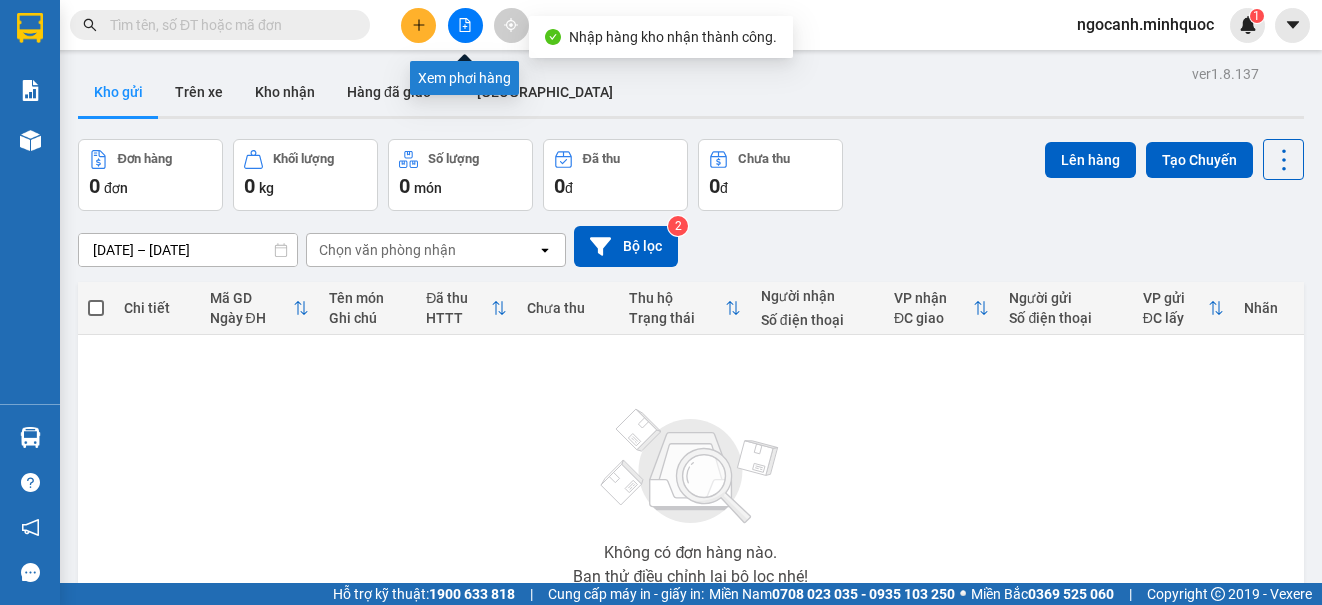 click 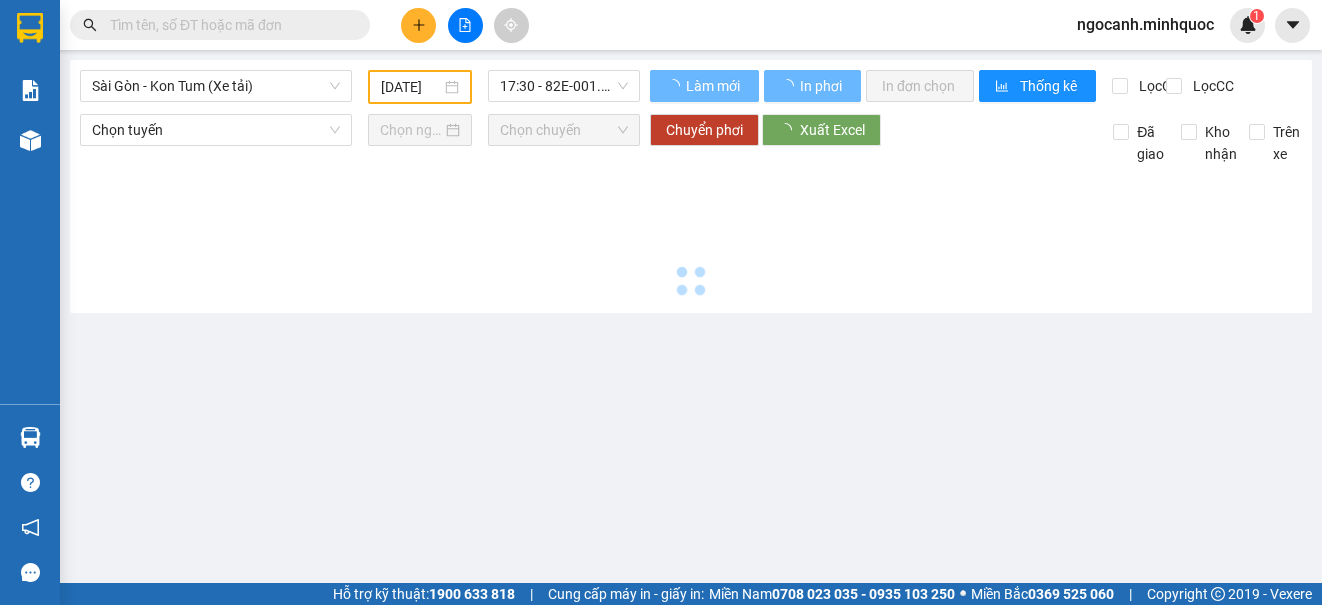 type on "[DATE]" 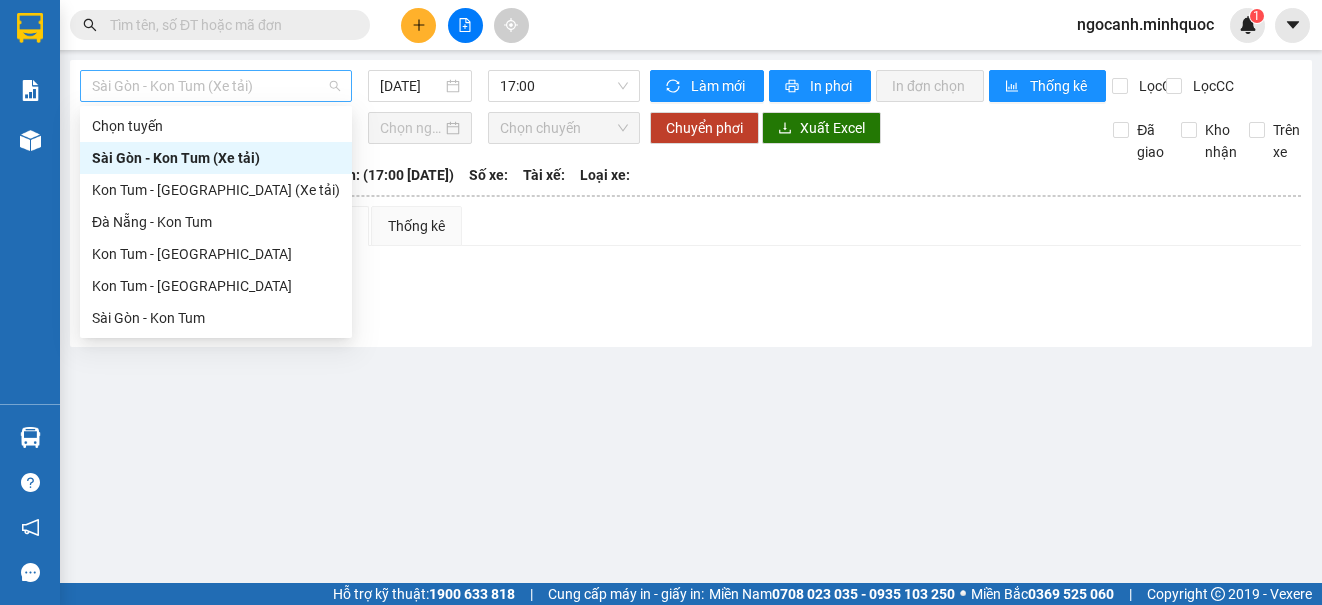 click on "Sài Gòn - Kon Tum (Xe tải)" at bounding box center [216, 86] 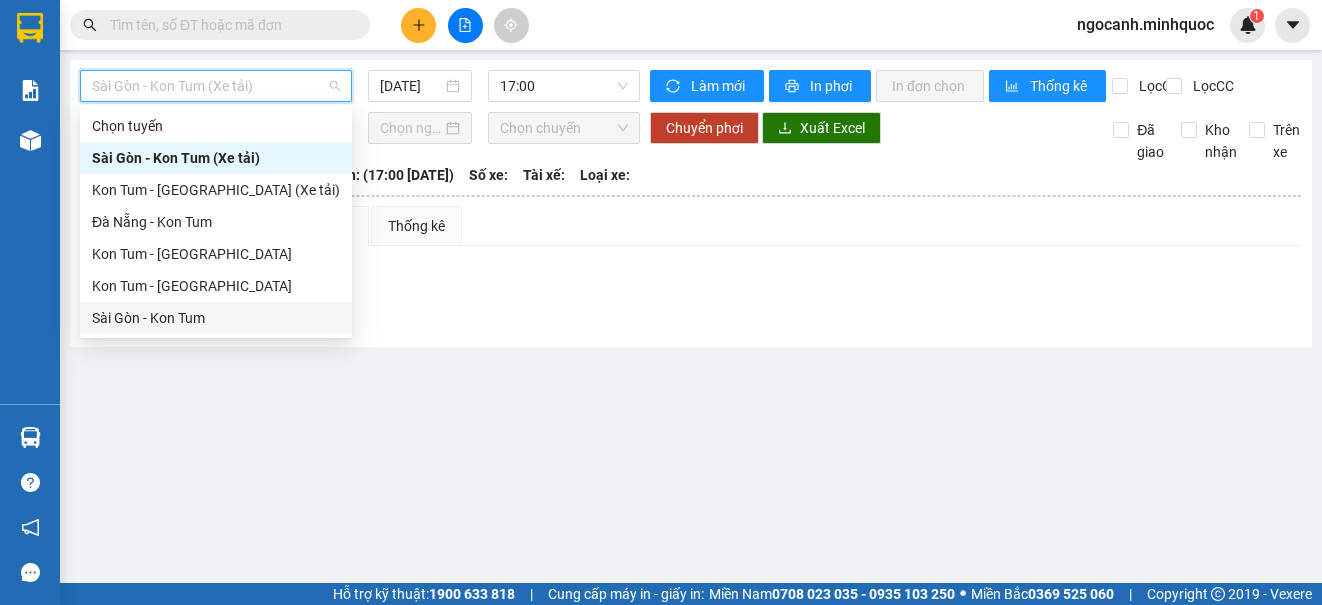 click on "Sài Gòn - Kon Tum" at bounding box center [216, 318] 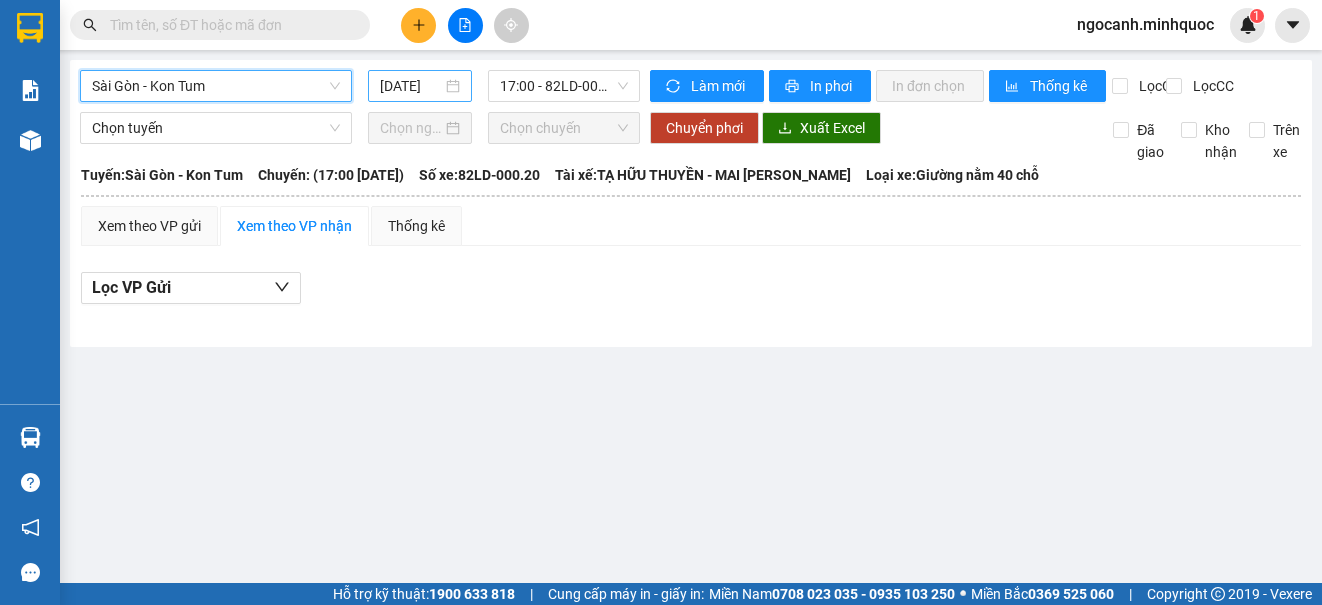 click on "[DATE]" at bounding box center (411, 86) 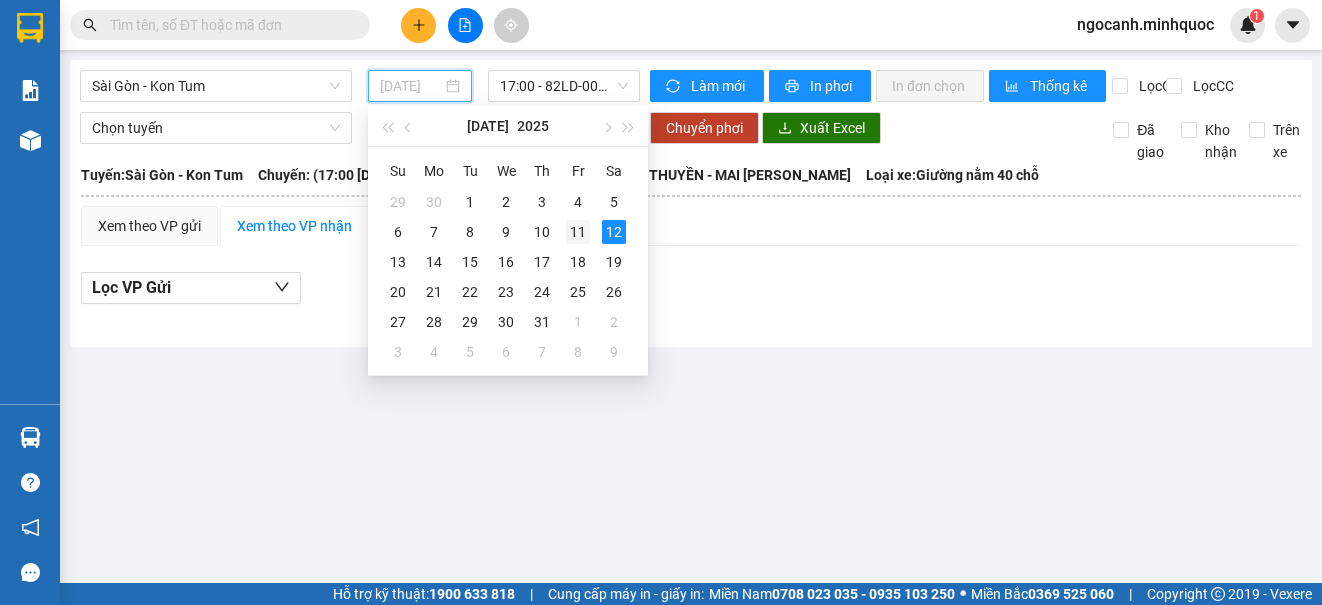 click on "11" at bounding box center [578, 232] 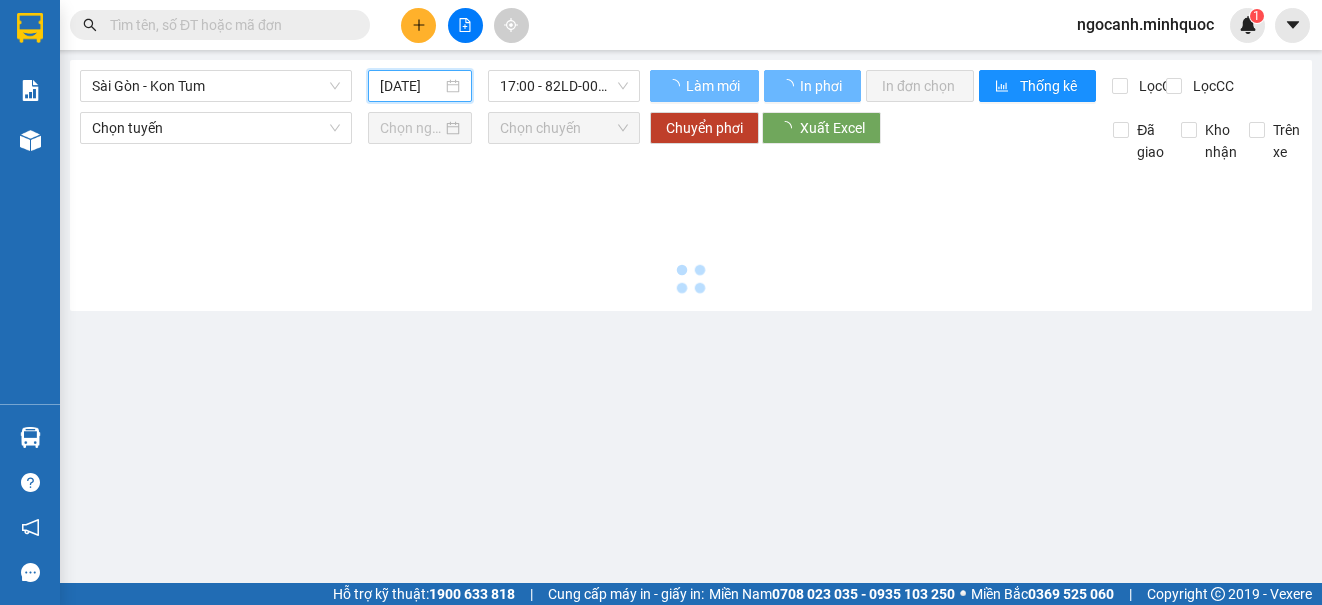 type on "[DATE]" 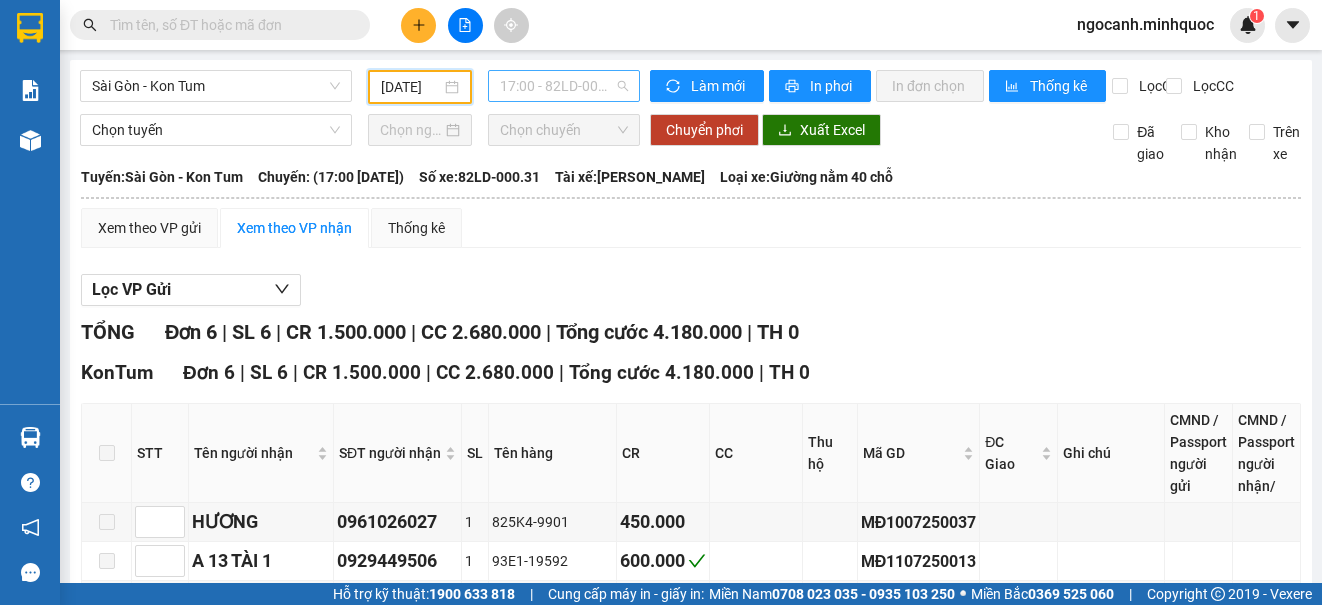 click on "17:00     - 82LD-000.31" at bounding box center (564, 86) 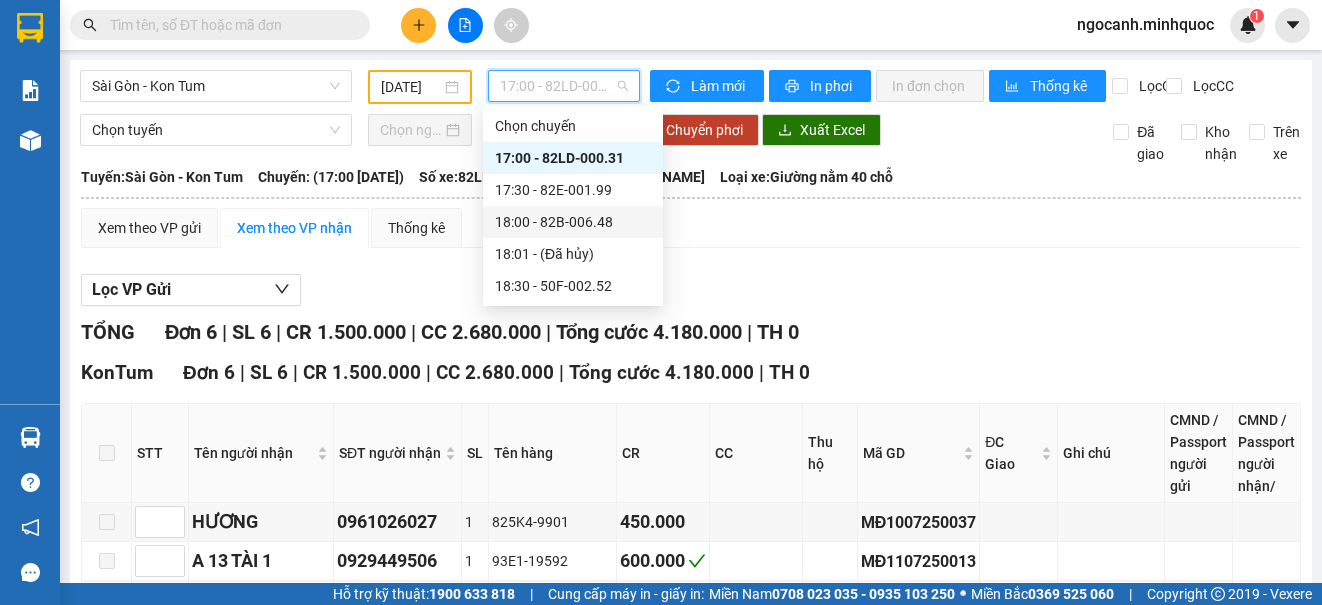 click on "18:00     - 82B-006.48" at bounding box center (573, 222) 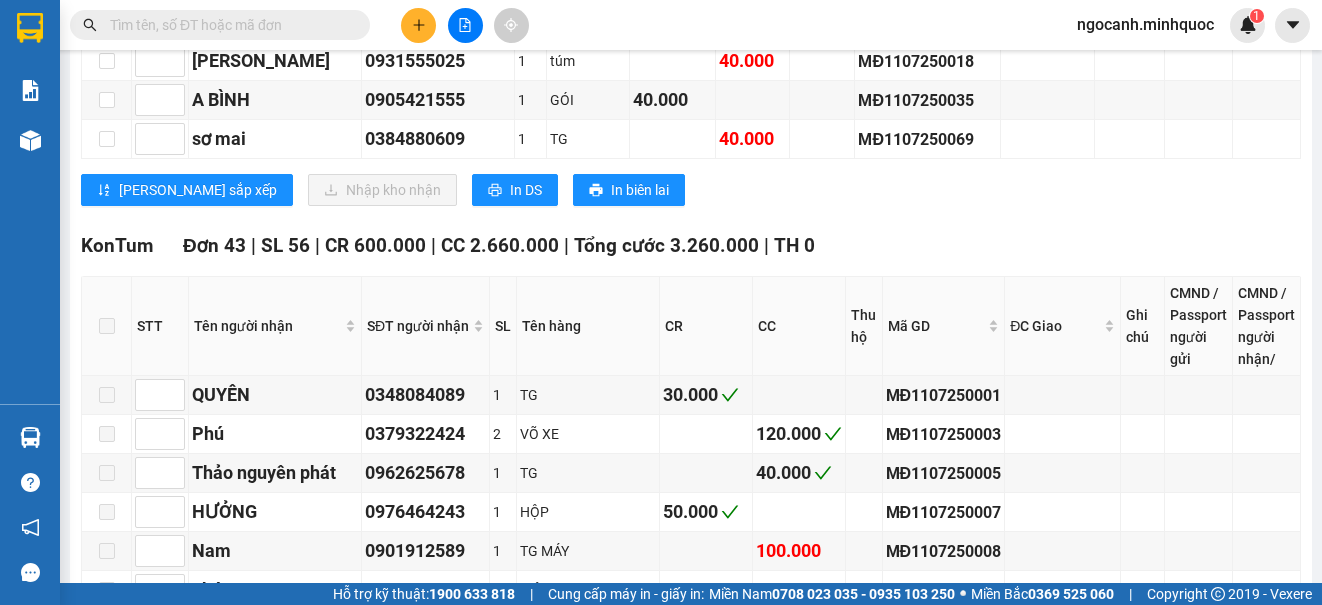 scroll, scrollTop: 200, scrollLeft: 0, axis: vertical 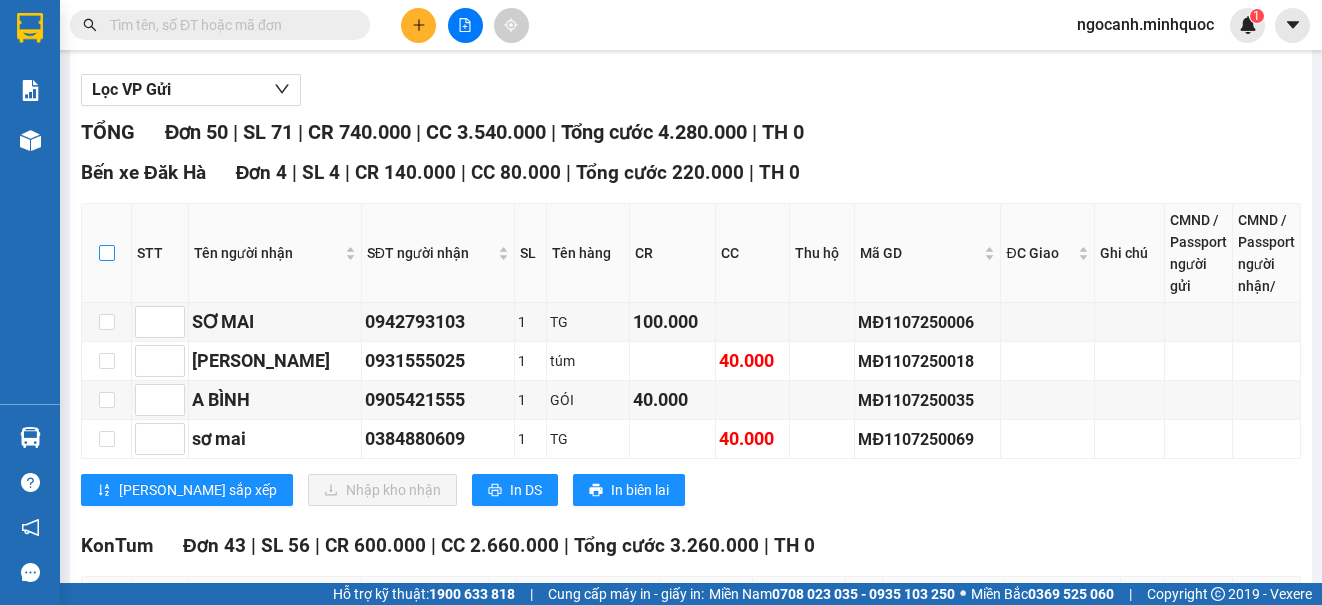 click at bounding box center (107, 253) 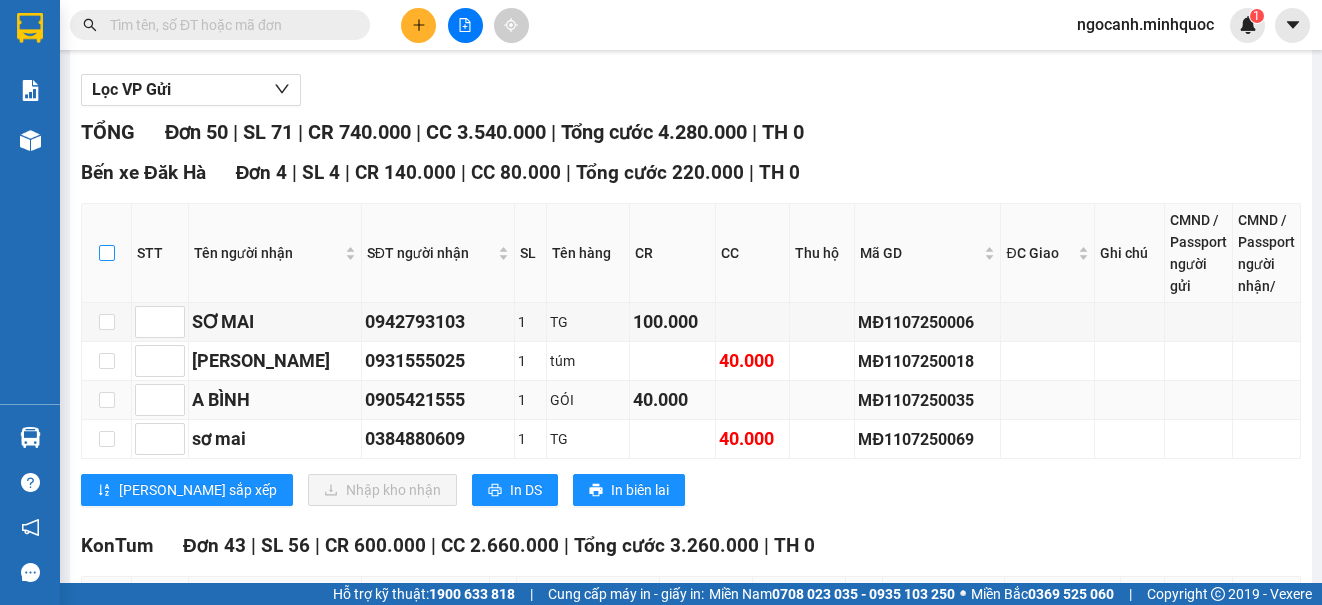 checkbox on "true" 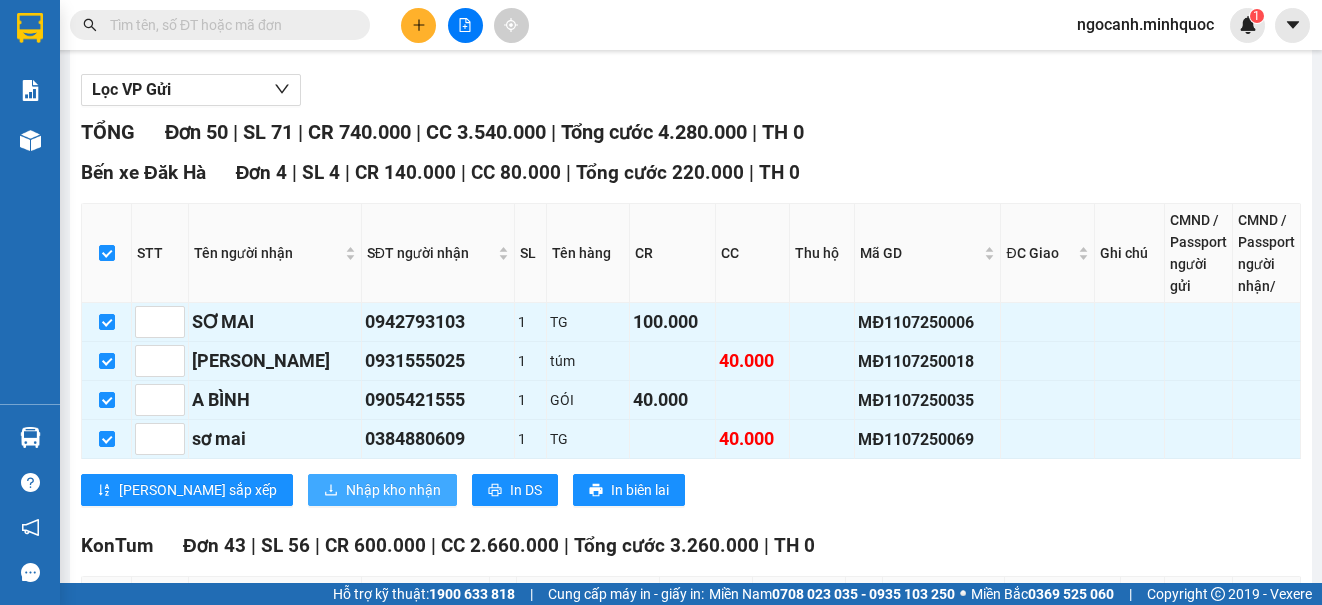 click on "Nhập kho nhận" at bounding box center (393, 490) 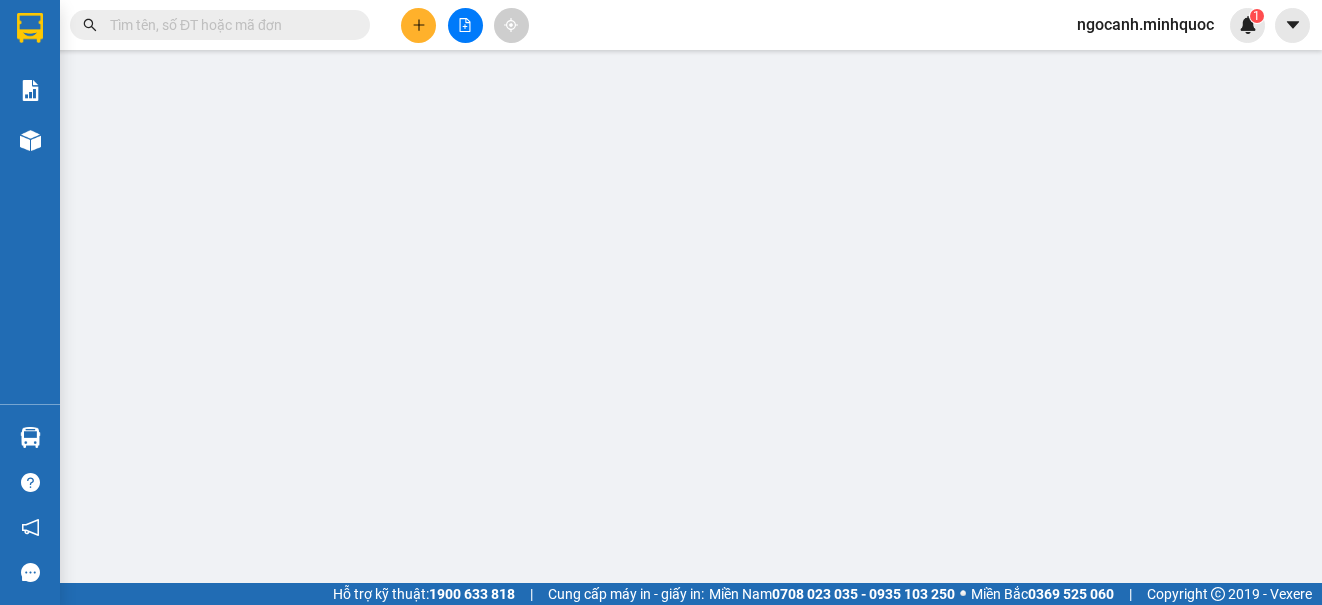 scroll, scrollTop: 0, scrollLeft: 0, axis: both 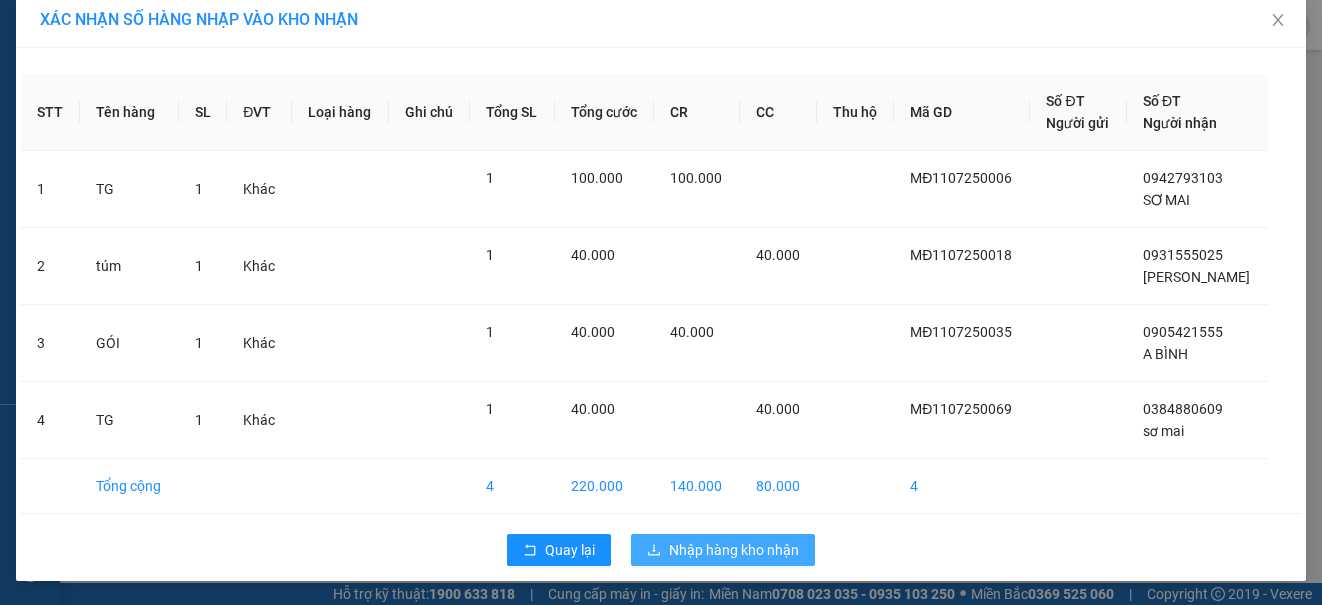 click on "Nhập hàng kho nhận" at bounding box center (734, 550) 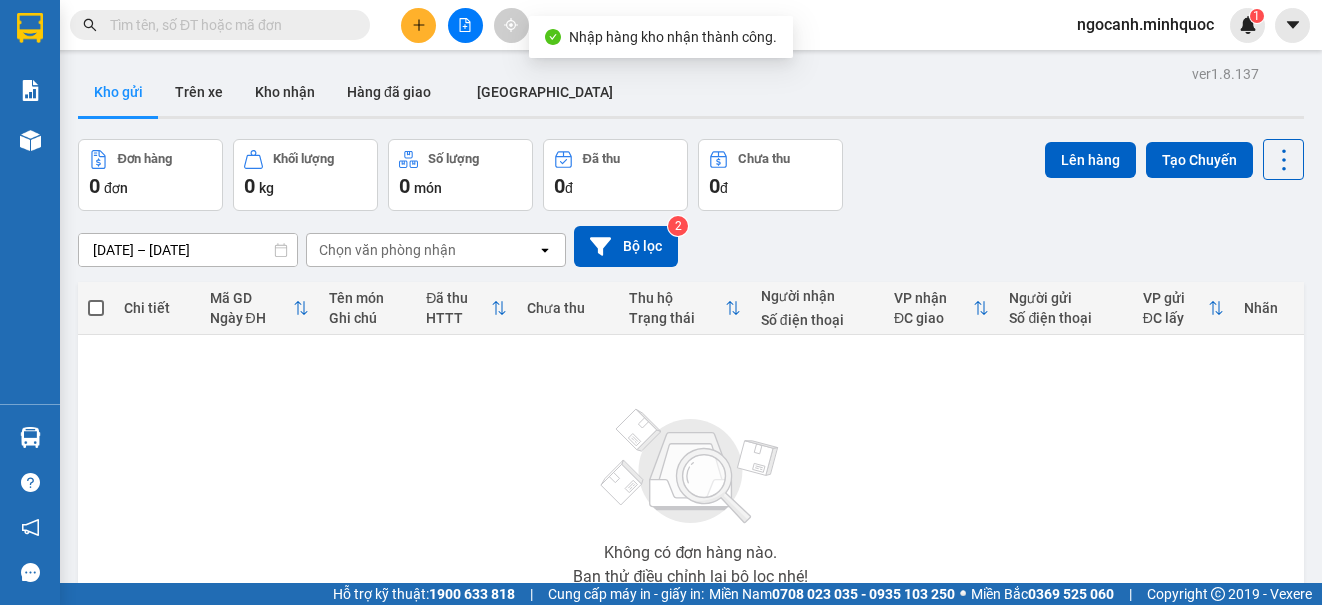 click 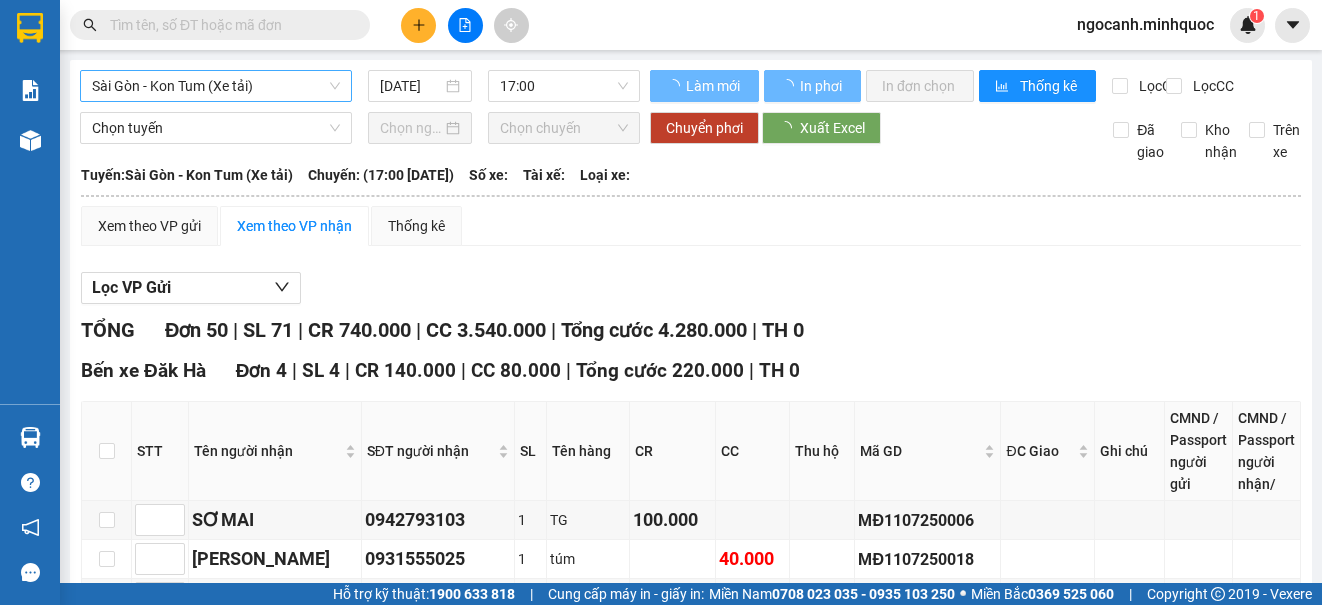 type on "[DATE]" 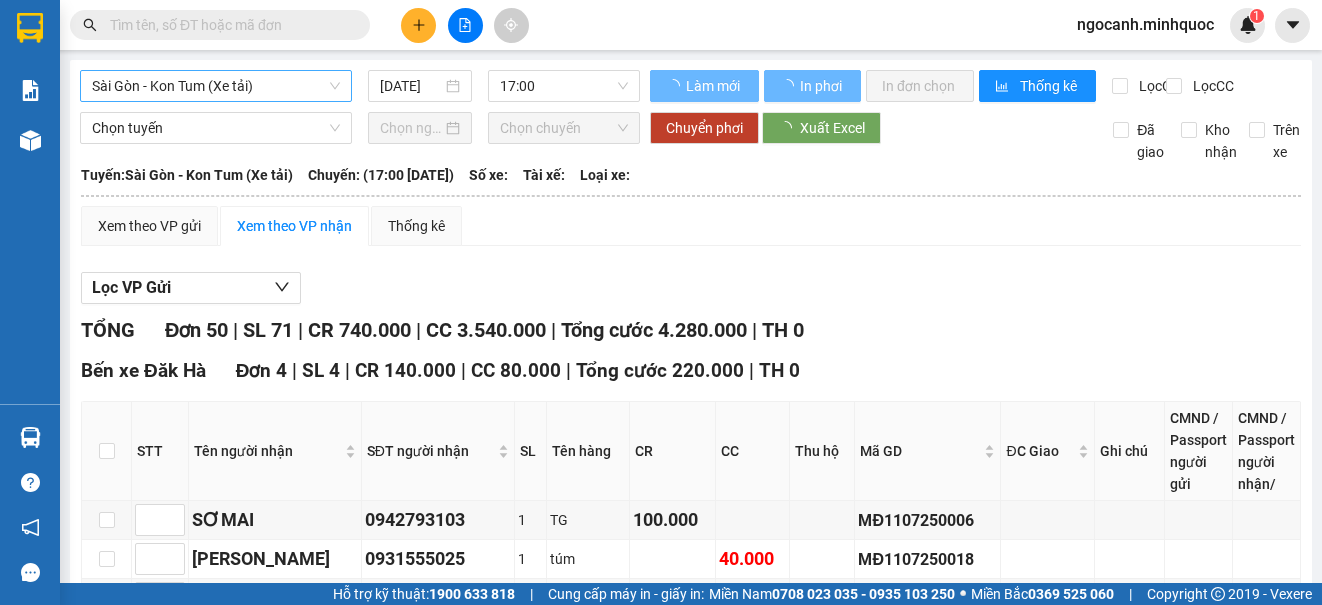 click on "Sài Gòn - Kon Tum (Xe tải)" at bounding box center (216, 86) 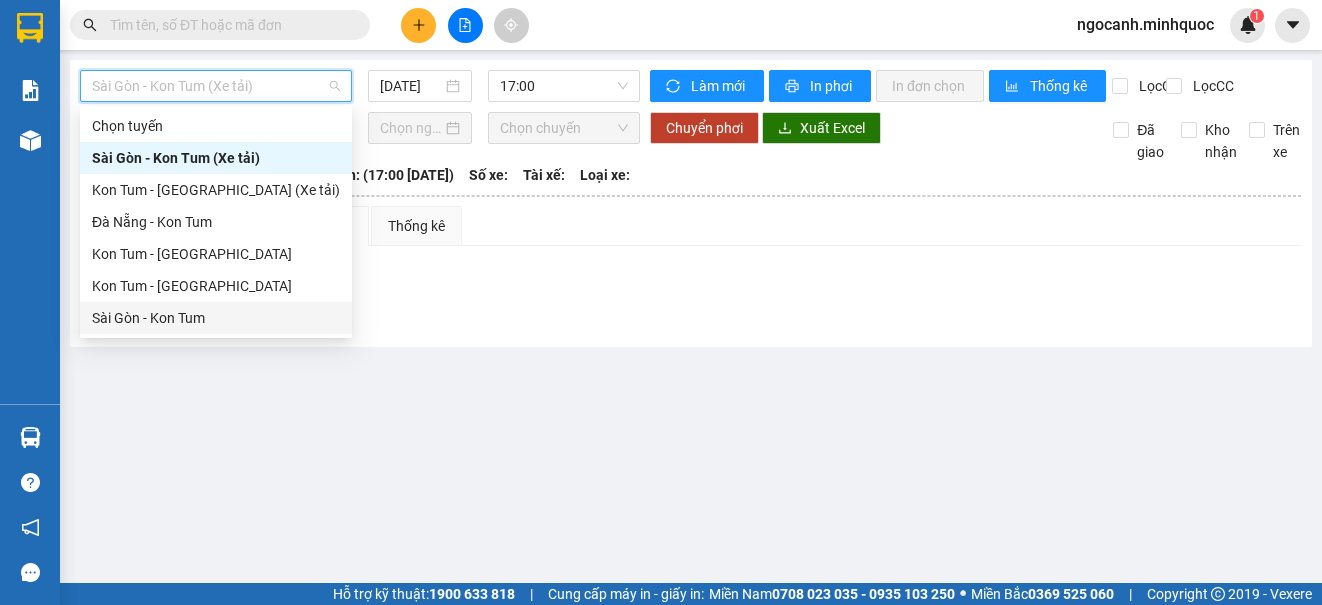 click on "Sài Gòn - Kon Tum" at bounding box center [216, 318] 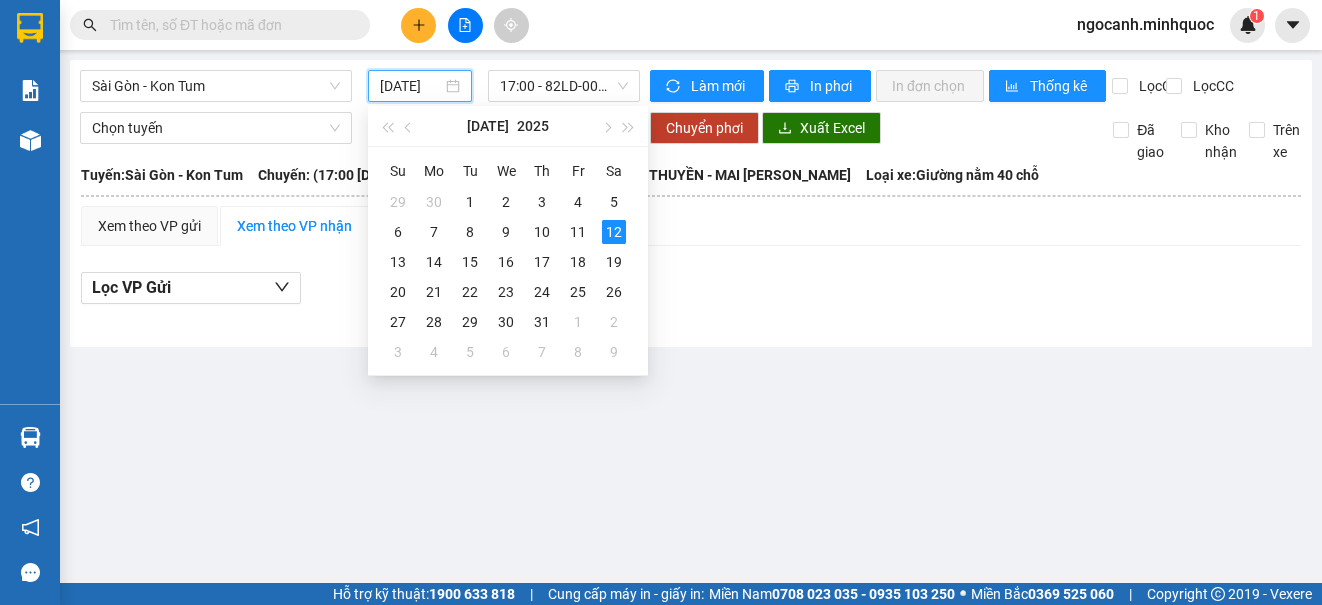 click on "[DATE]" at bounding box center (411, 86) 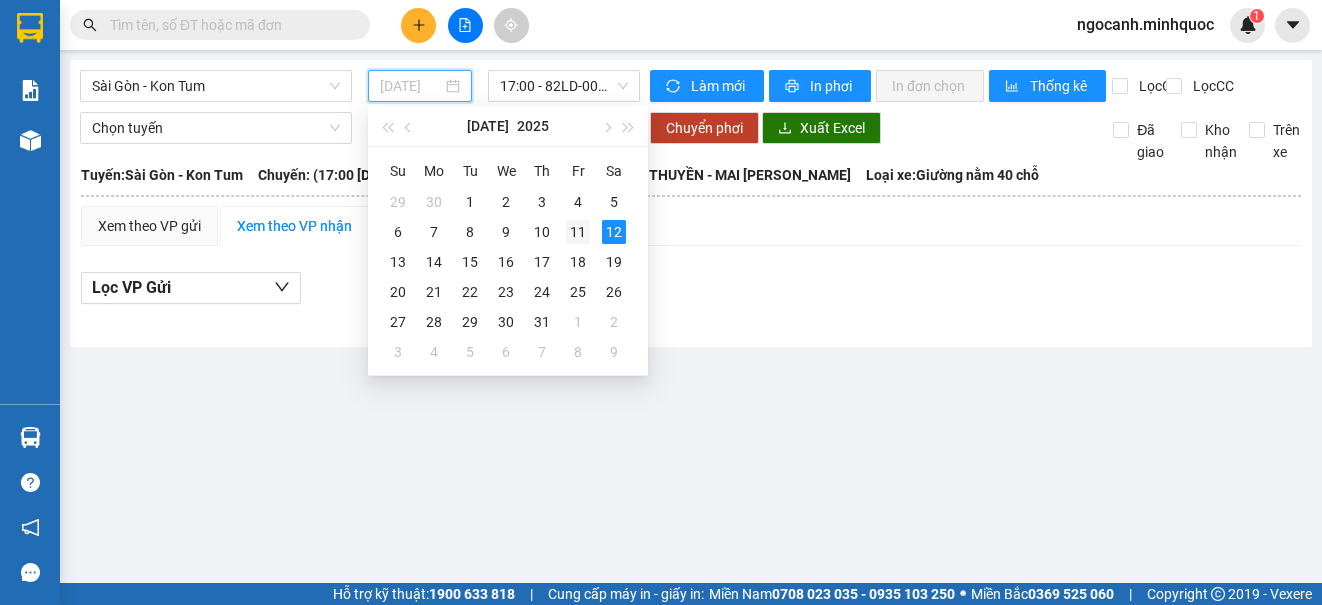 click on "11" at bounding box center [578, 232] 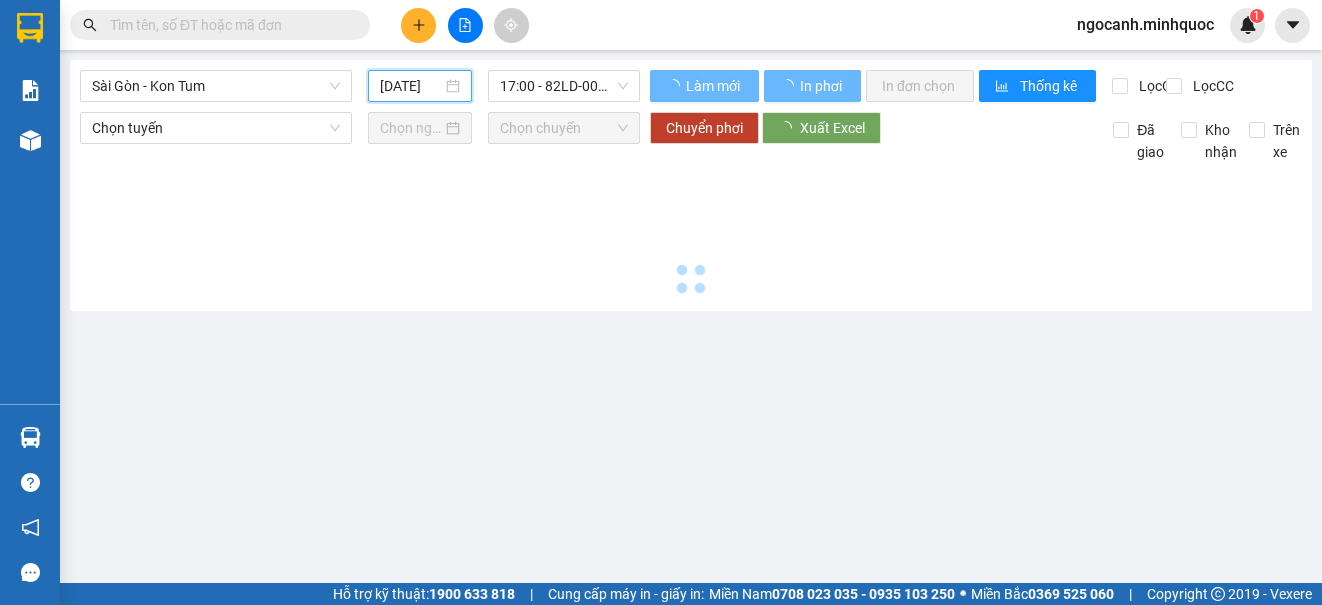 type on "[DATE]" 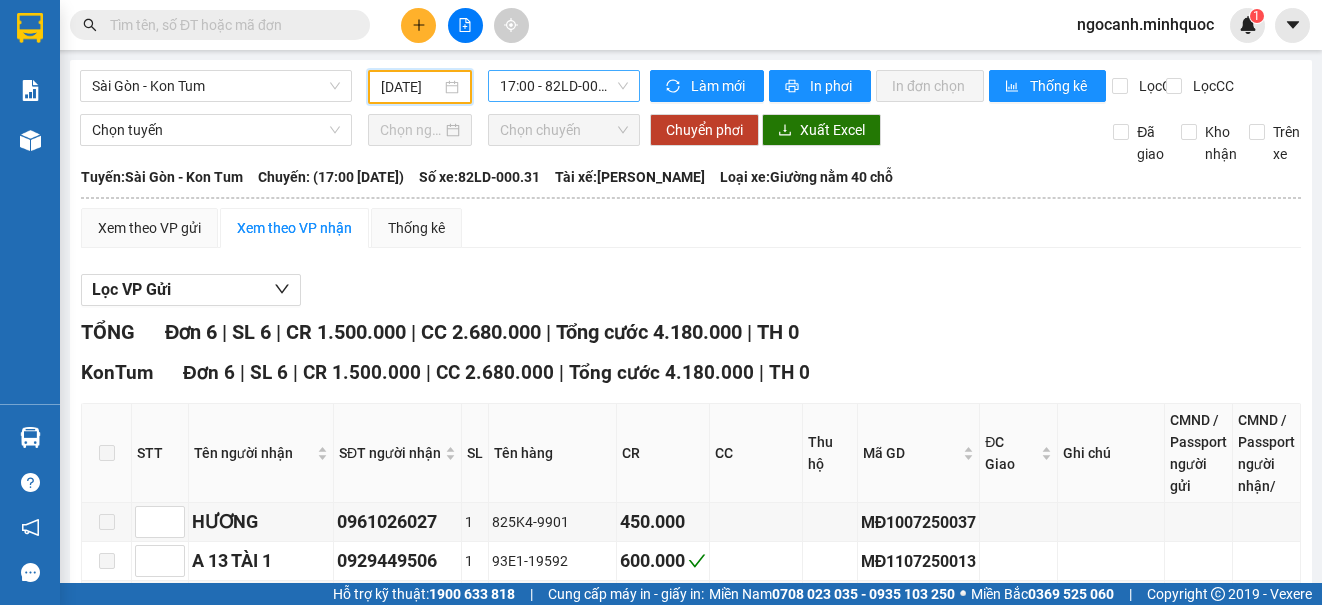 click on "17:00     - 82LD-000.31" at bounding box center (564, 86) 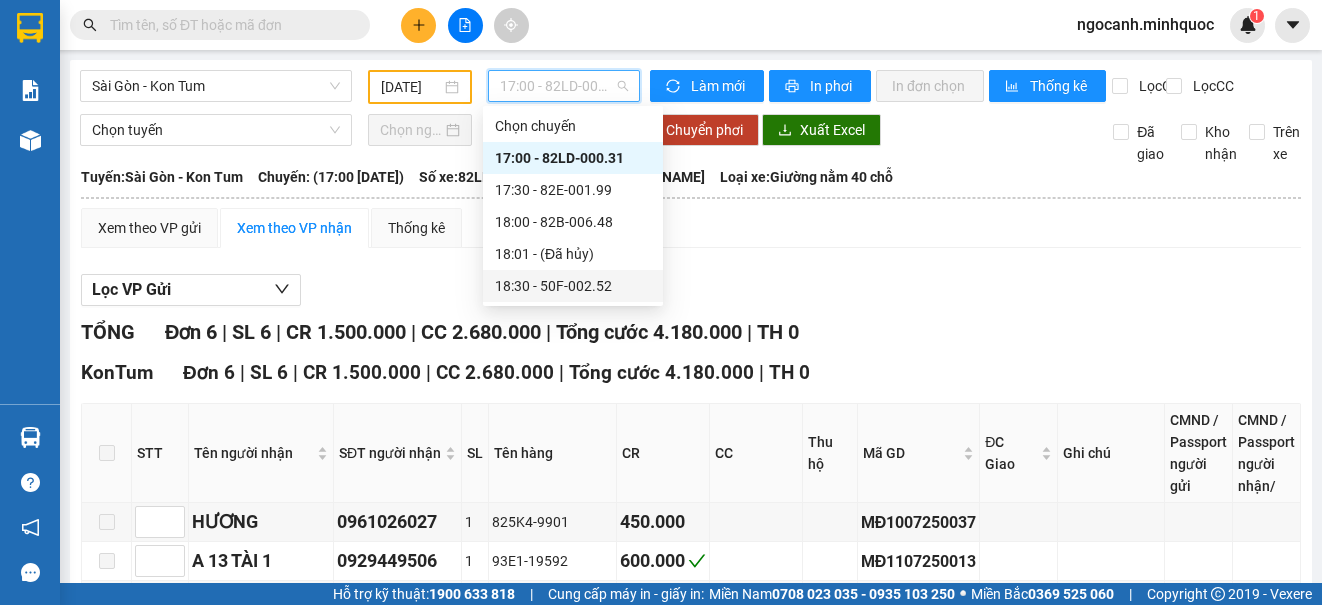 click on "18:30     - 50F-002.52" at bounding box center [573, 286] 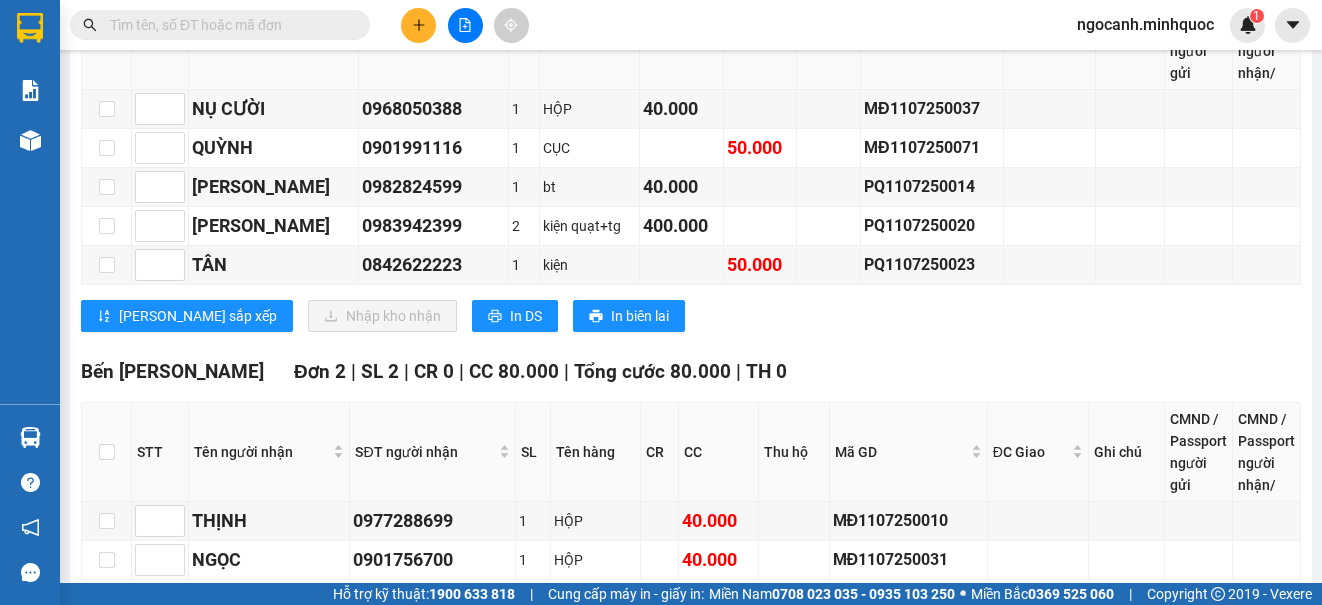 scroll, scrollTop: 2600, scrollLeft: 0, axis: vertical 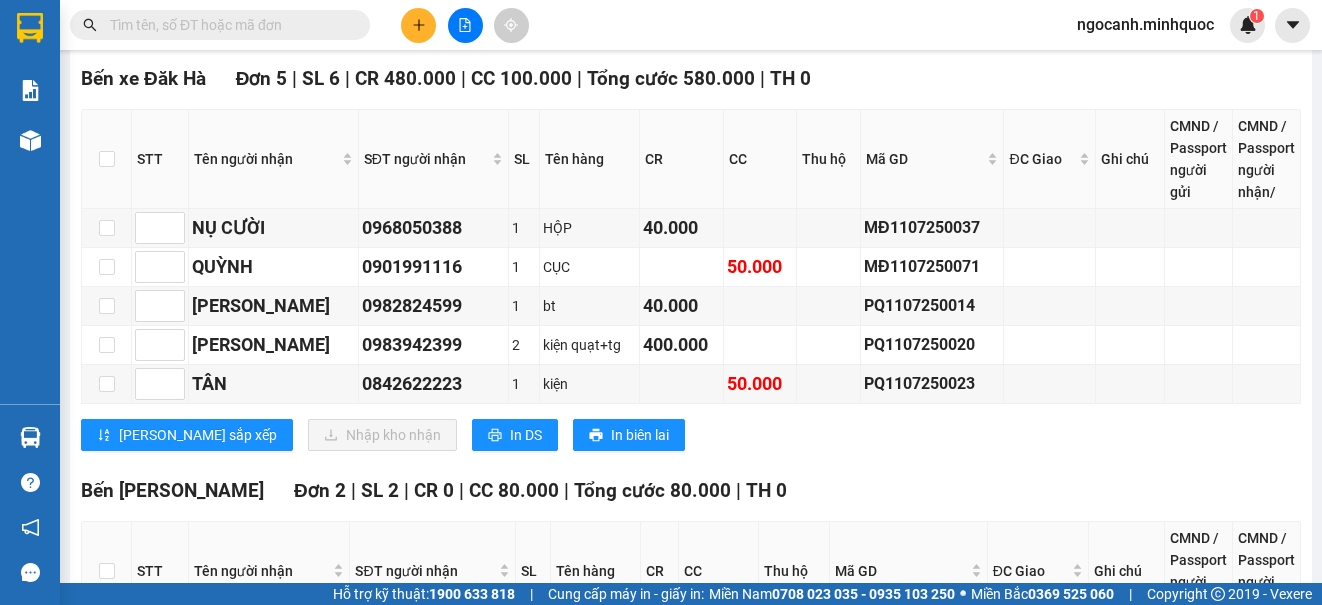 click at bounding box center [107, 159] 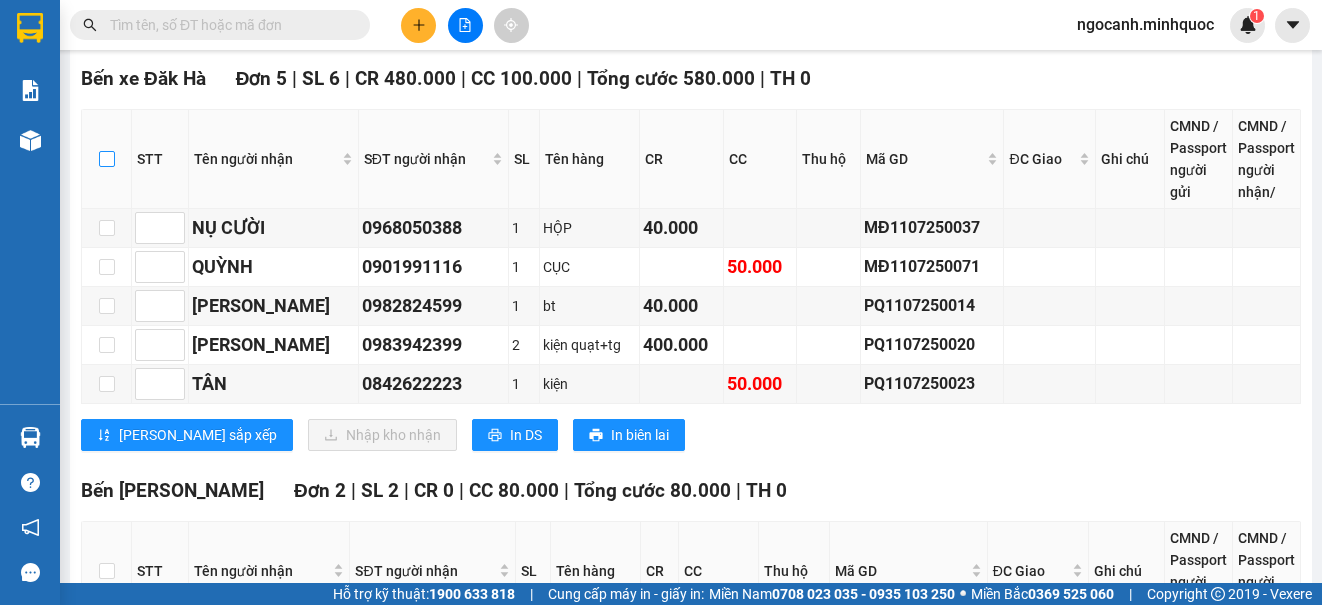 click at bounding box center [107, 159] 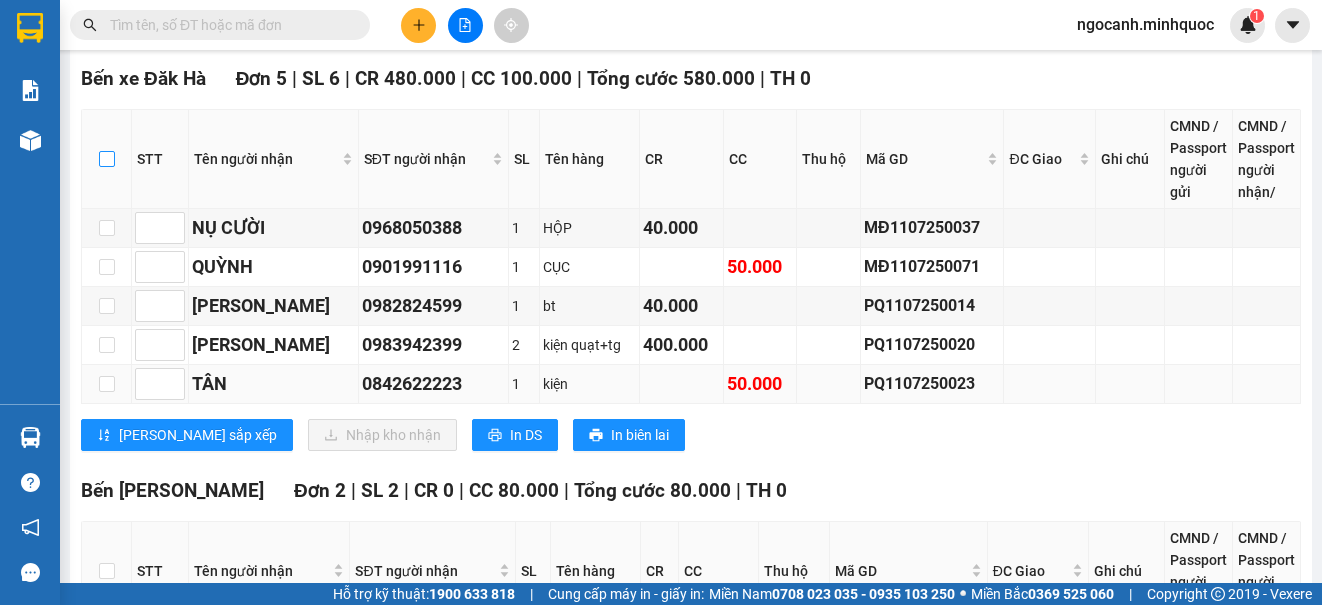 checkbox on "true" 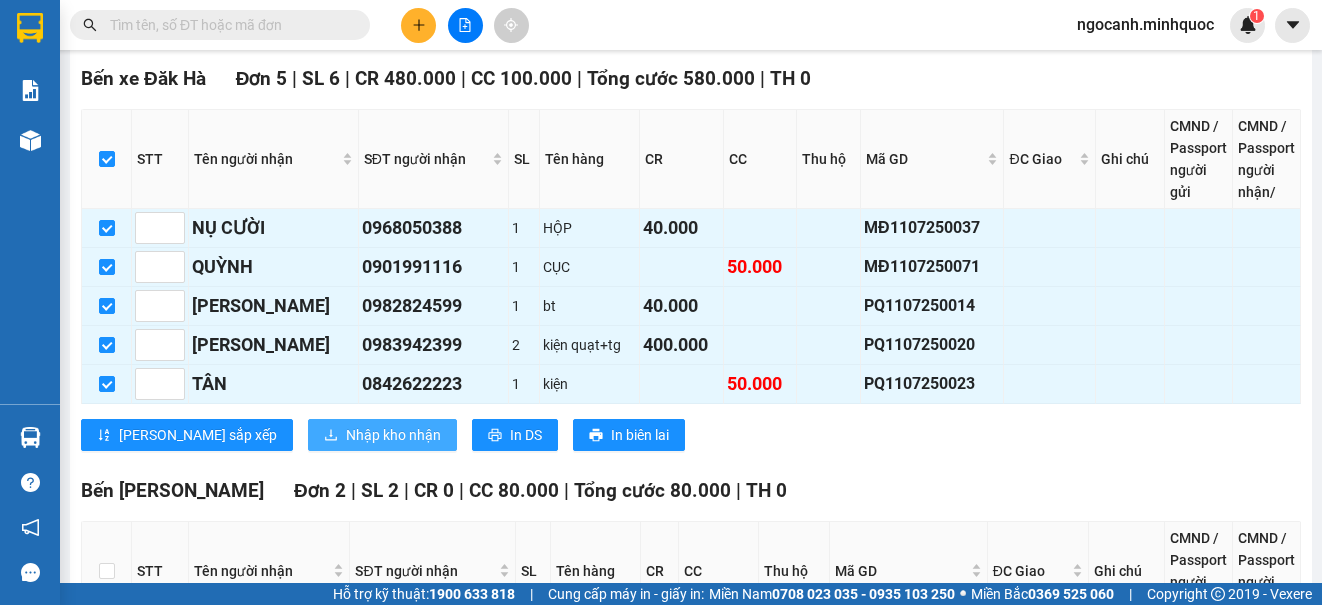 click on "Nhập kho nhận" at bounding box center (393, 435) 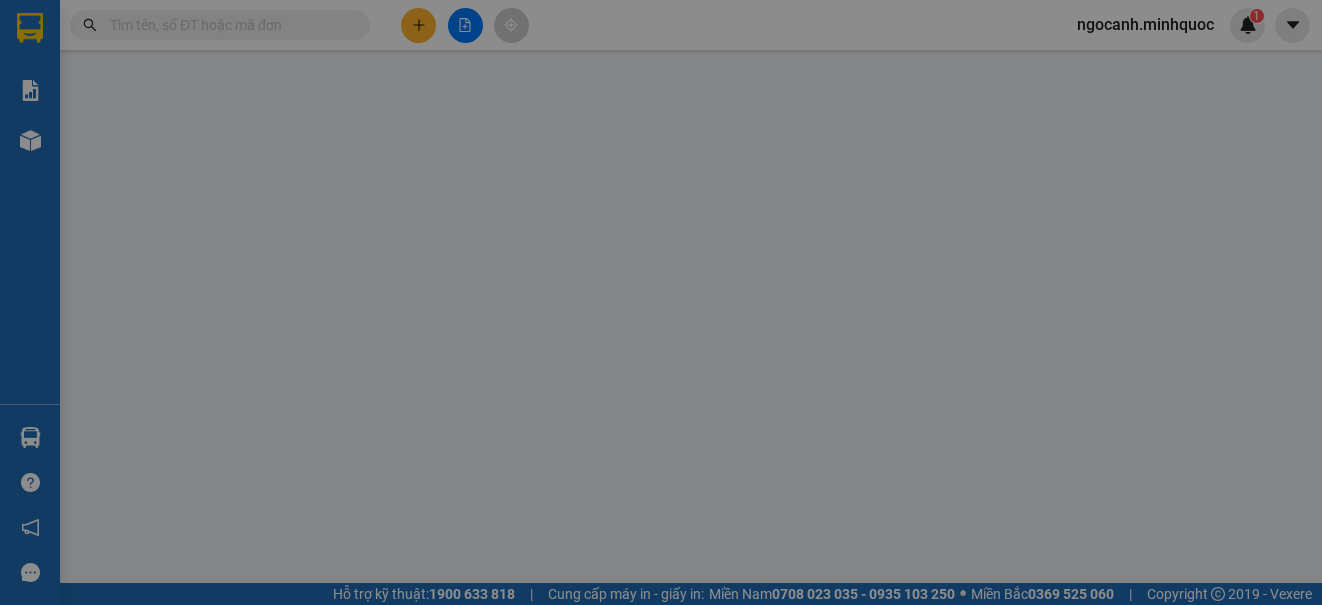 scroll, scrollTop: 0, scrollLeft: 0, axis: both 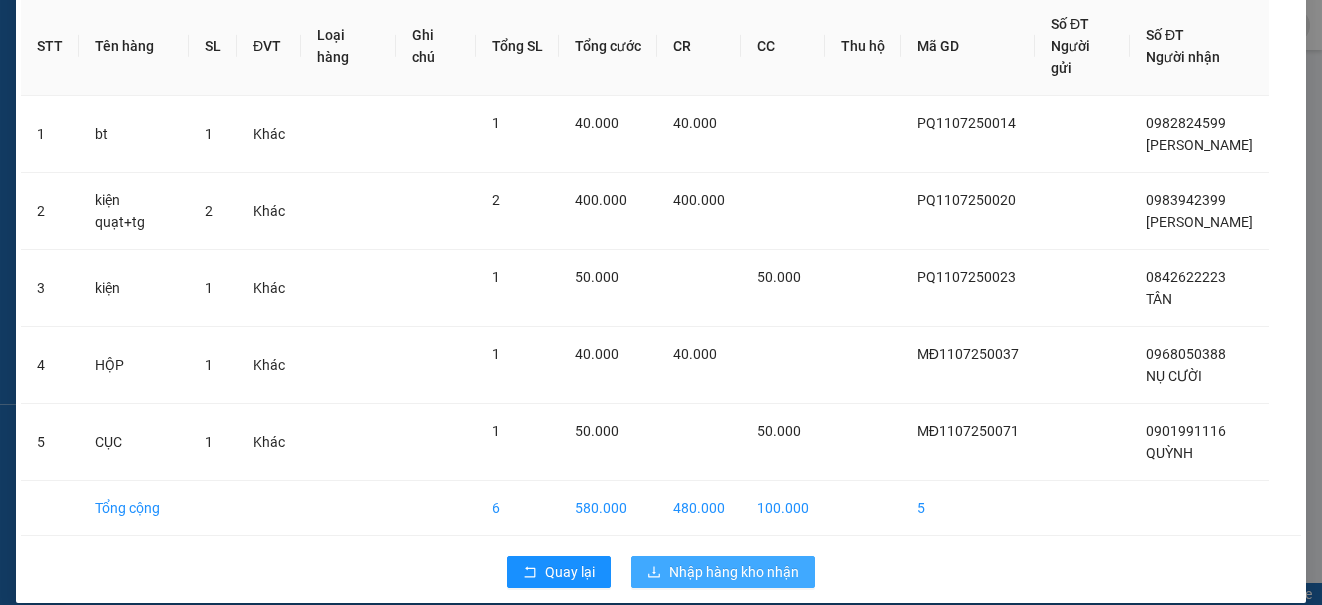 click on "Nhập hàng kho nhận" at bounding box center [723, 572] 